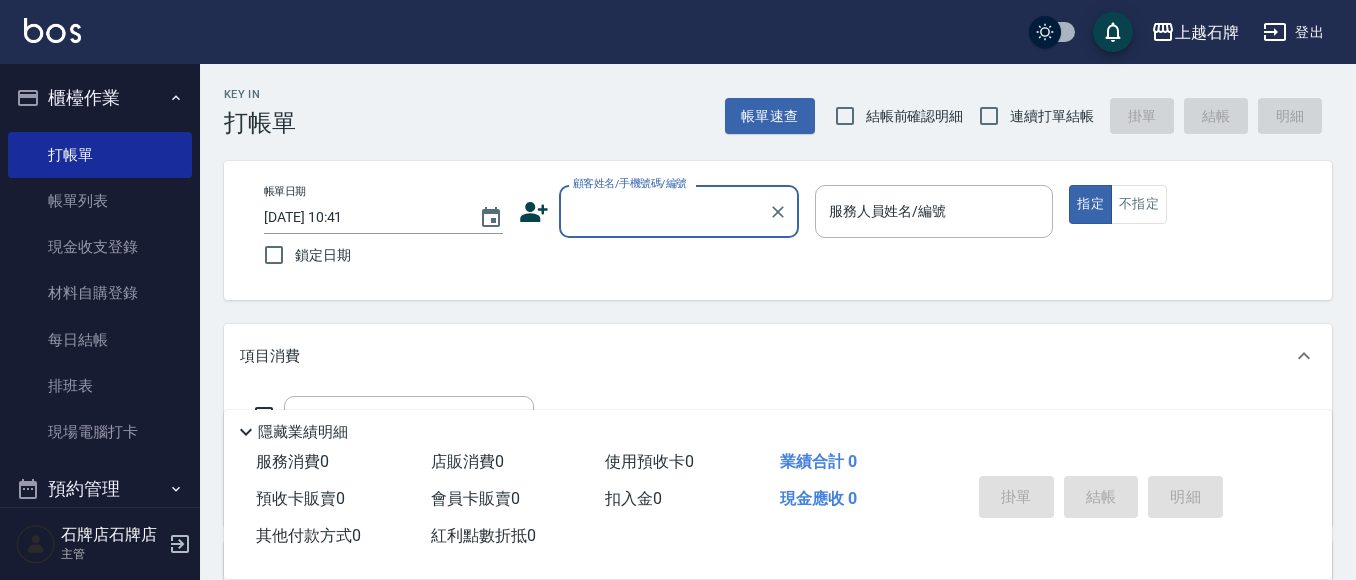 scroll, scrollTop: 0, scrollLeft: 0, axis: both 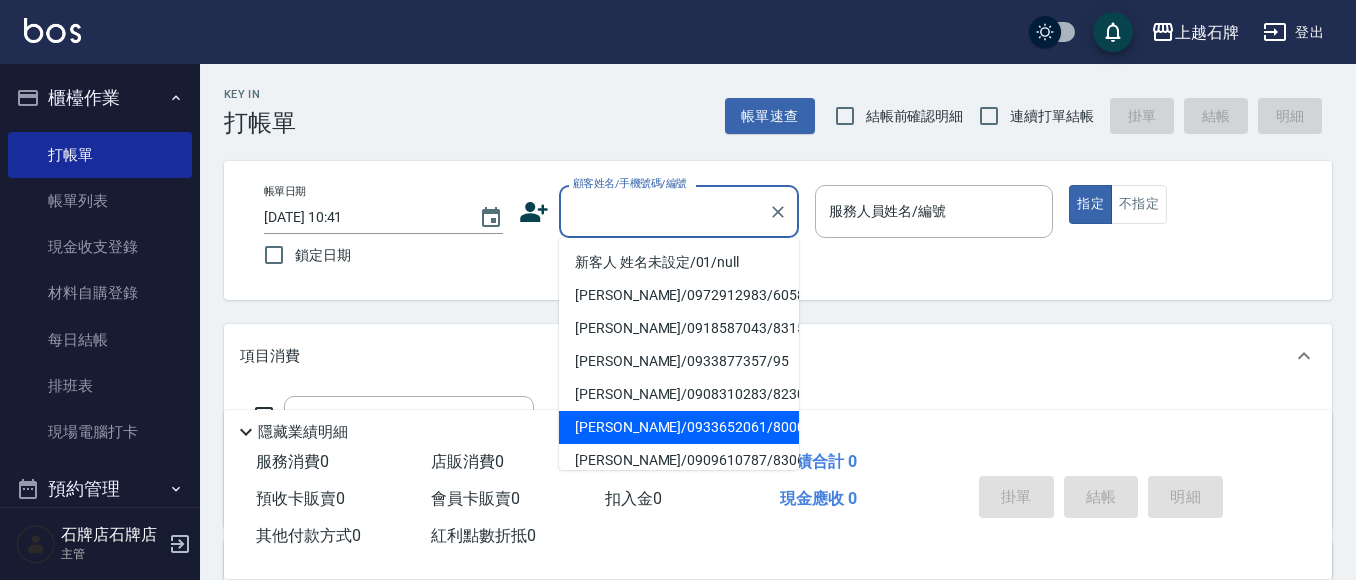 click on "隱藏業績明細" at bounding box center (778, 427) 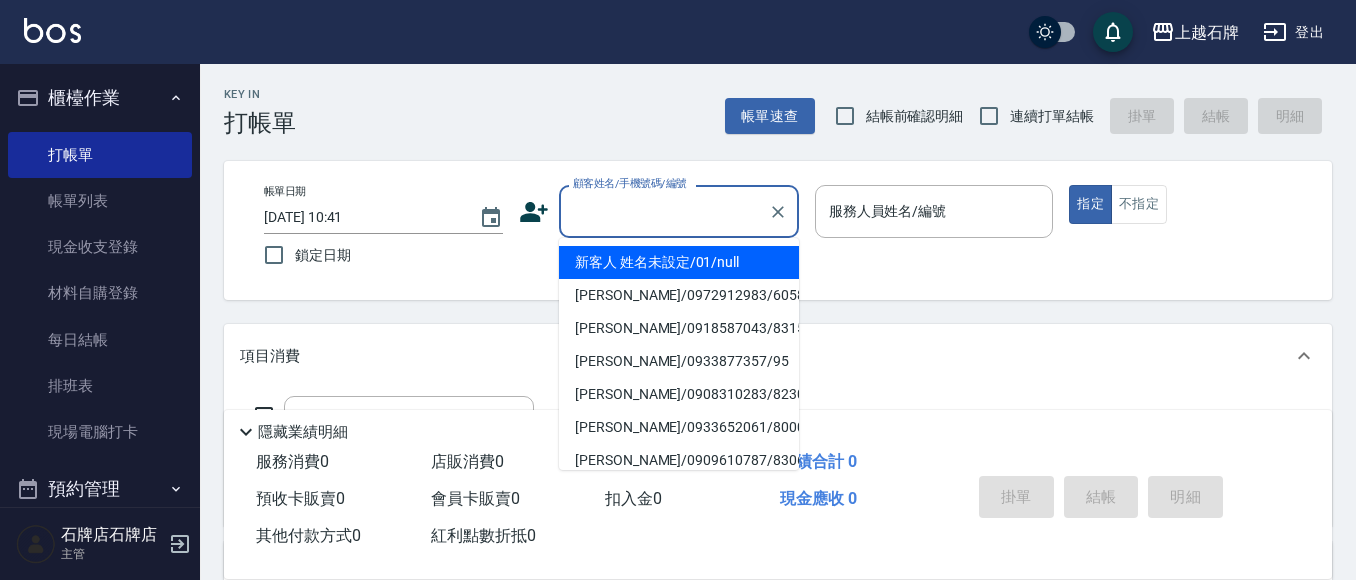 click on "顧客姓名/手機號碼/編號 顧客姓名/手機號碼/編號" at bounding box center (679, 211) 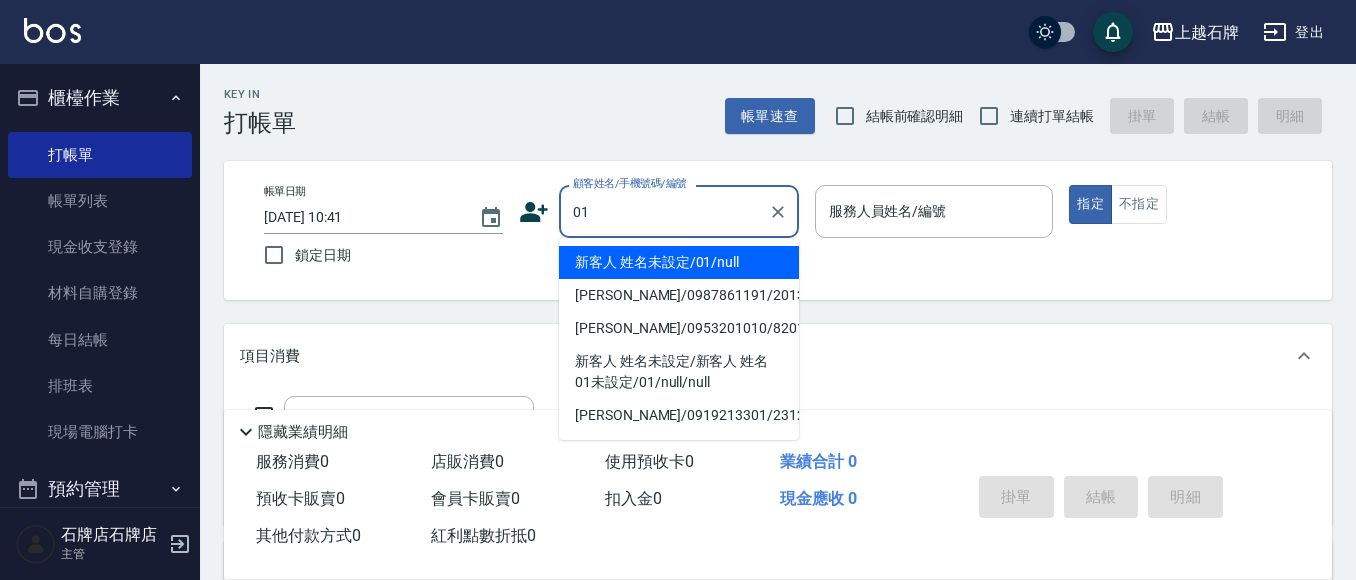 type on "新客人 姓名未設定/01/null" 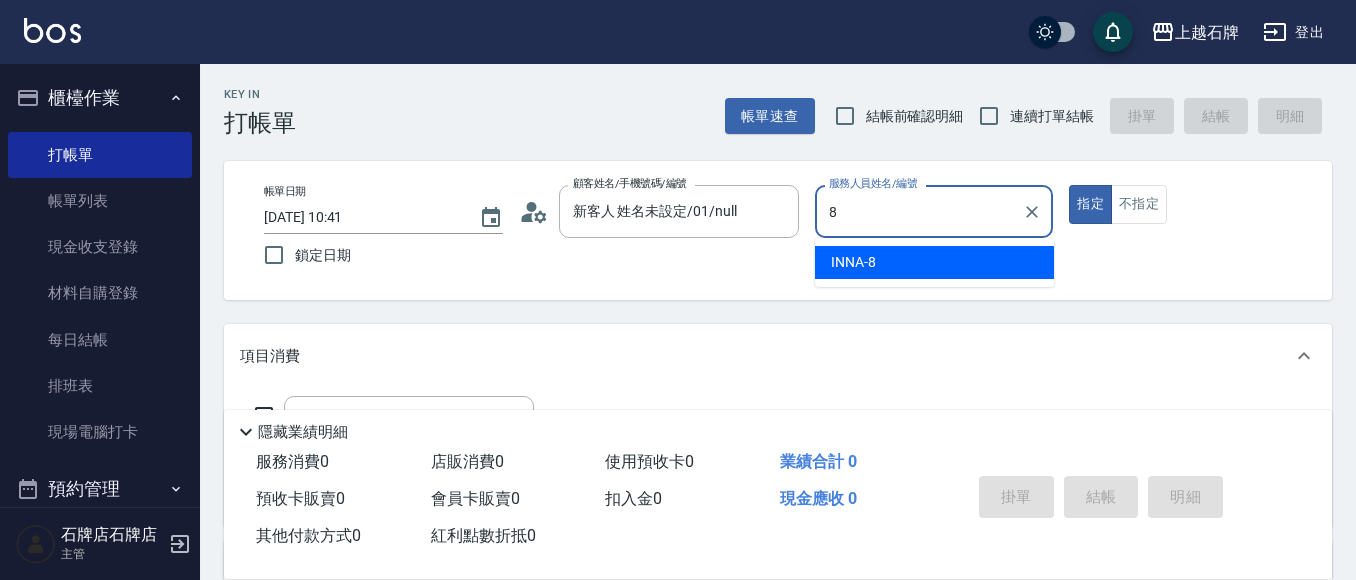 type on "INNA-8" 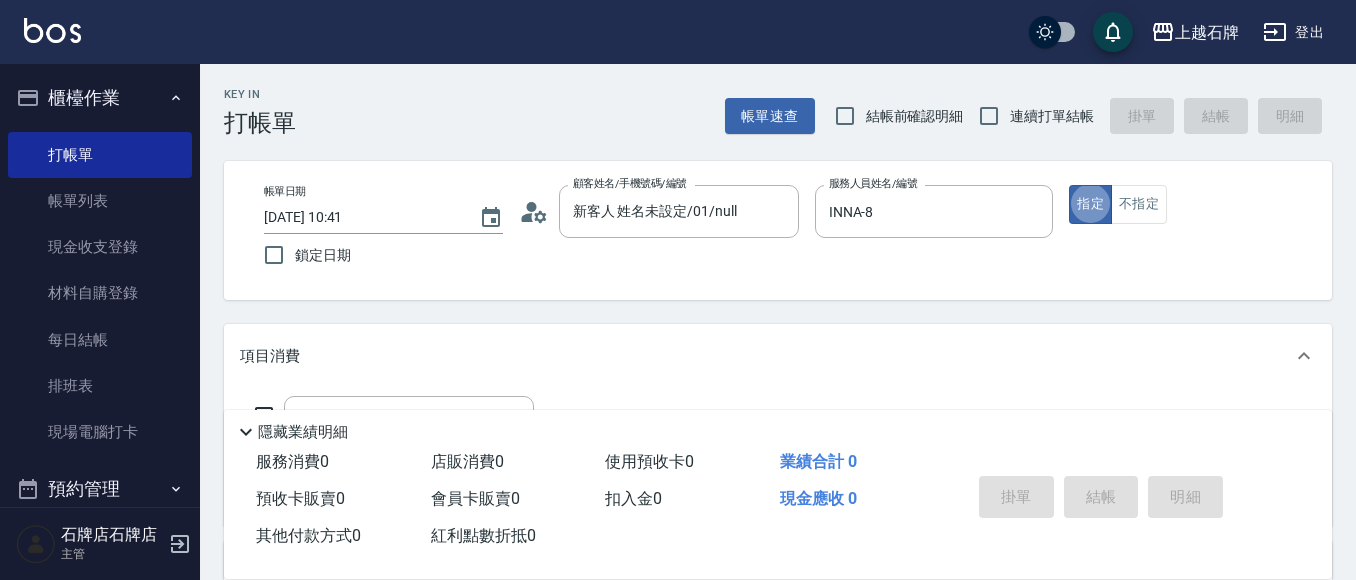 type on "true" 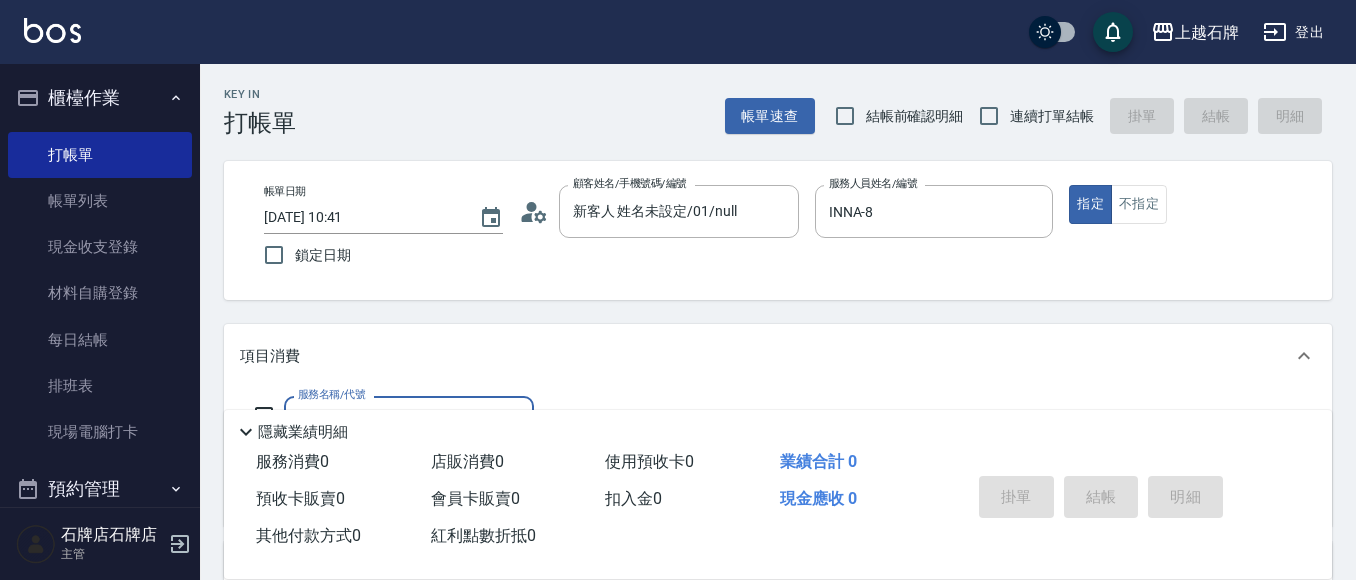 scroll, scrollTop: 100, scrollLeft: 0, axis: vertical 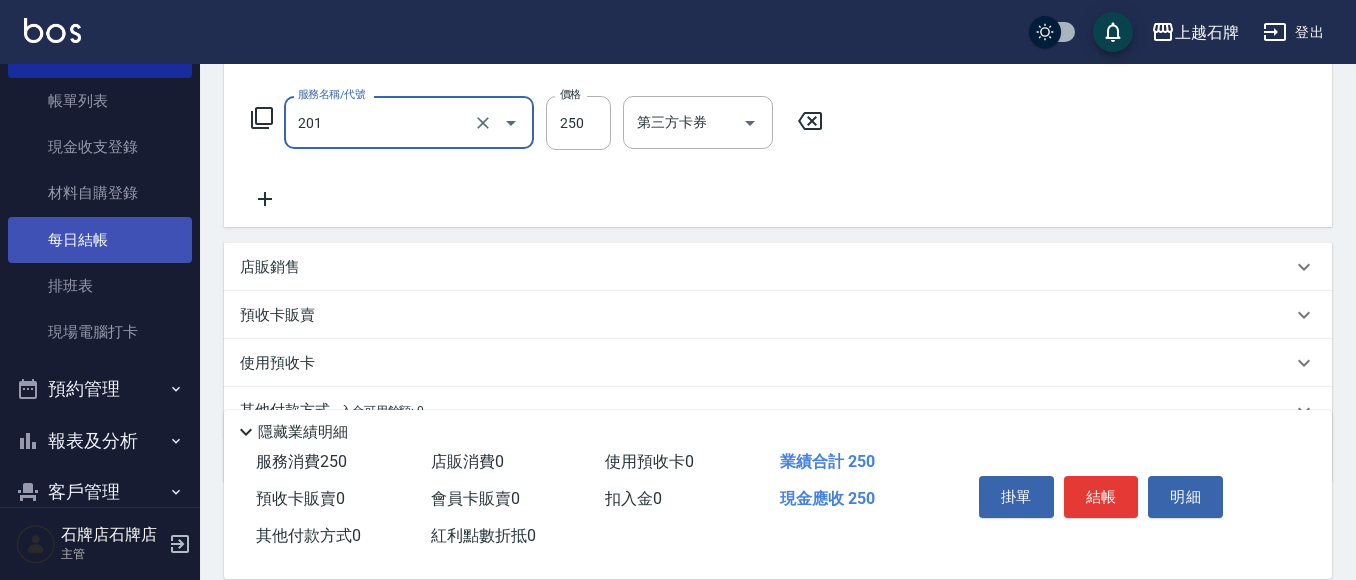 type on "B級單剪(201)" 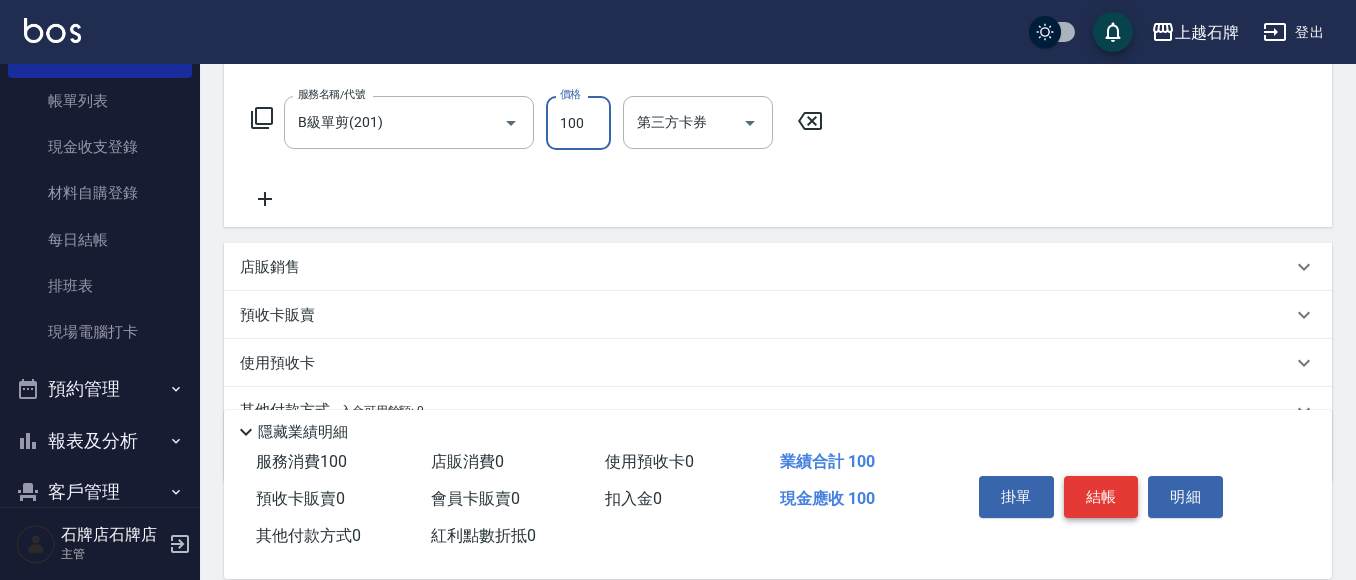 type on "100" 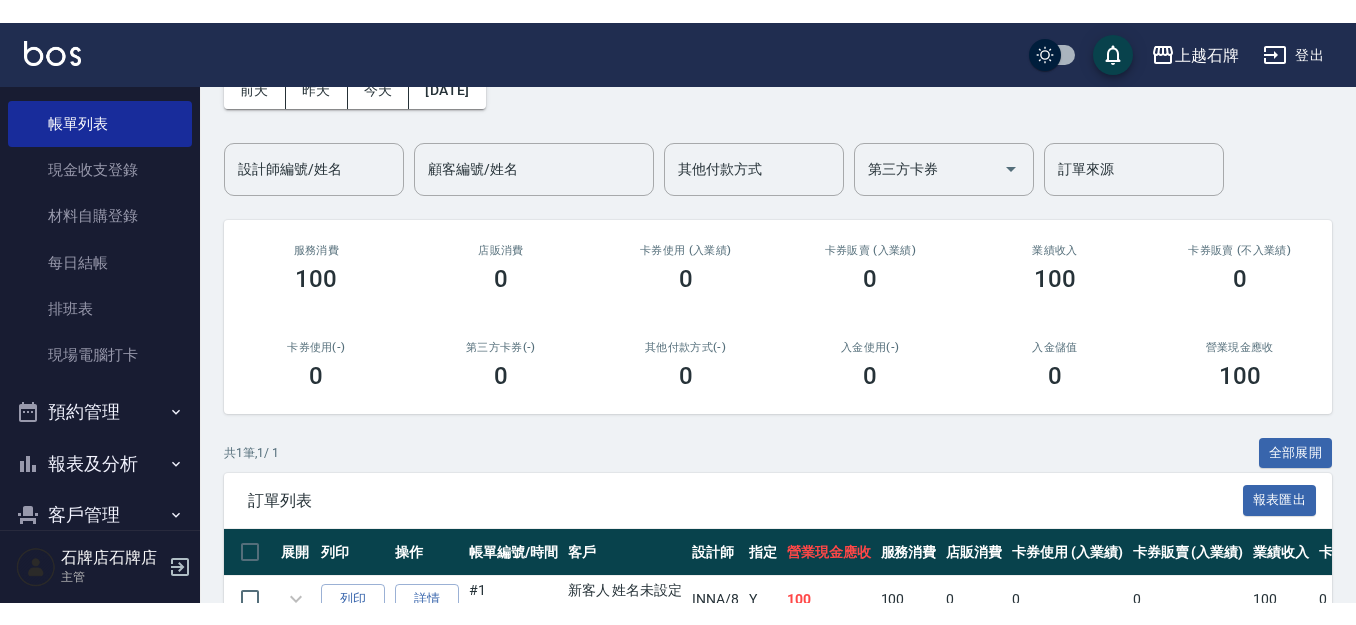 scroll, scrollTop: 134, scrollLeft: 0, axis: vertical 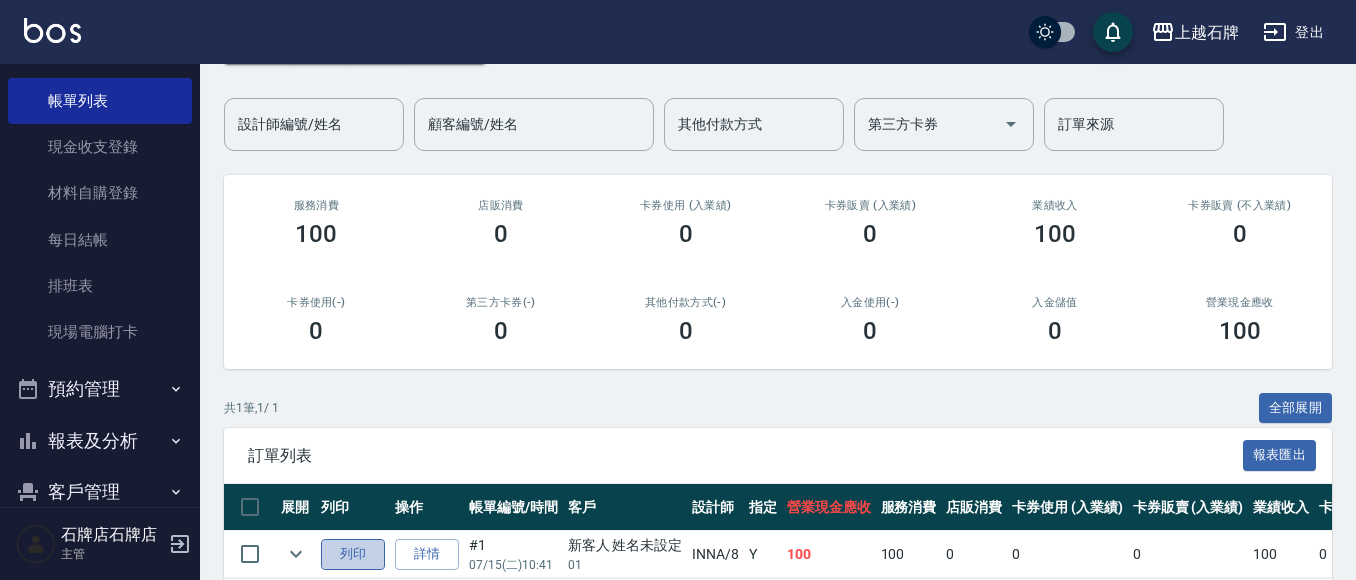 click on "列印" at bounding box center (353, 554) 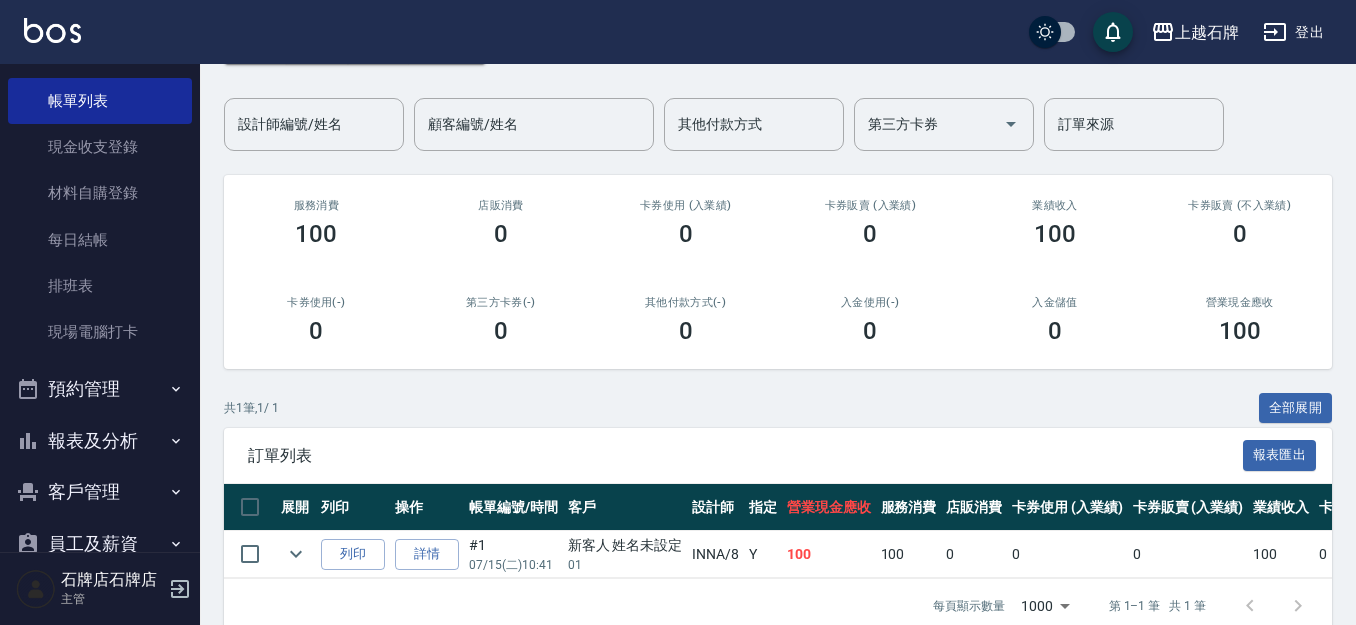 click on "[DATE] [DATE] [DATE] [DATE] 設計師編號/姓名 設計師編號/姓名 顧客編號/姓名 顧客編號/姓名 其他付款方式 其他付款方式 第三方卡券 第三方卡券 訂單來源 訂單來源" at bounding box center [778, 77] 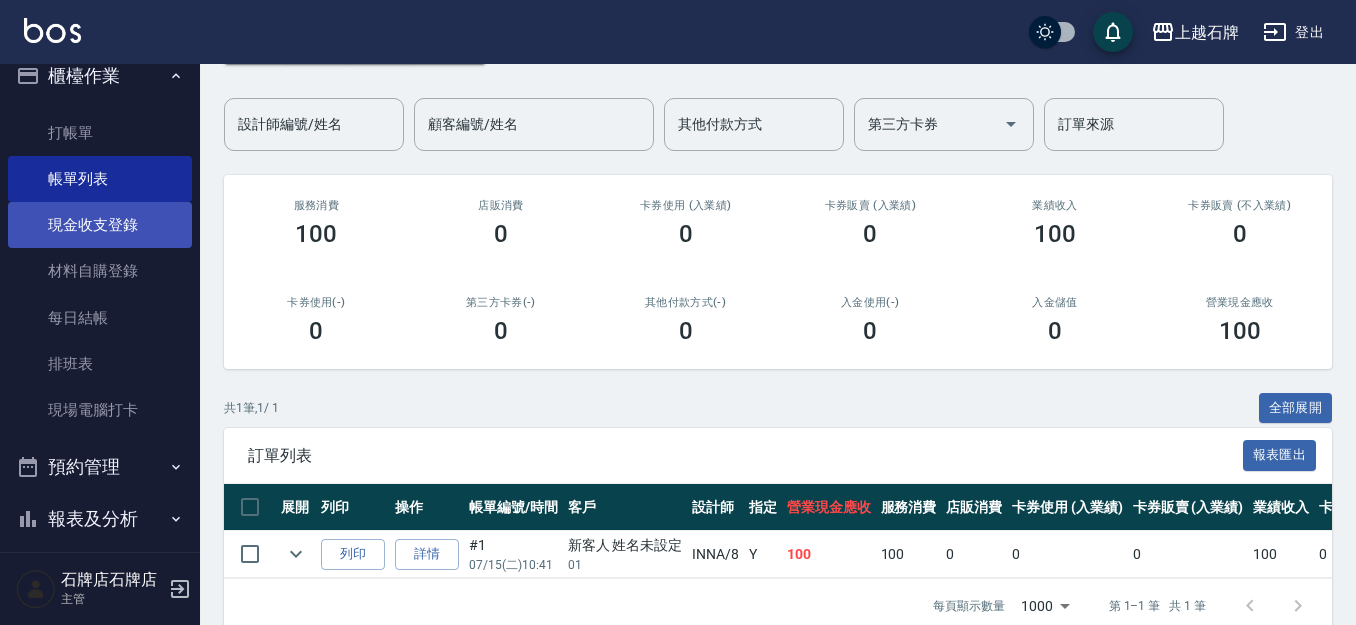 scroll, scrollTop: 0, scrollLeft: 0, axis: both 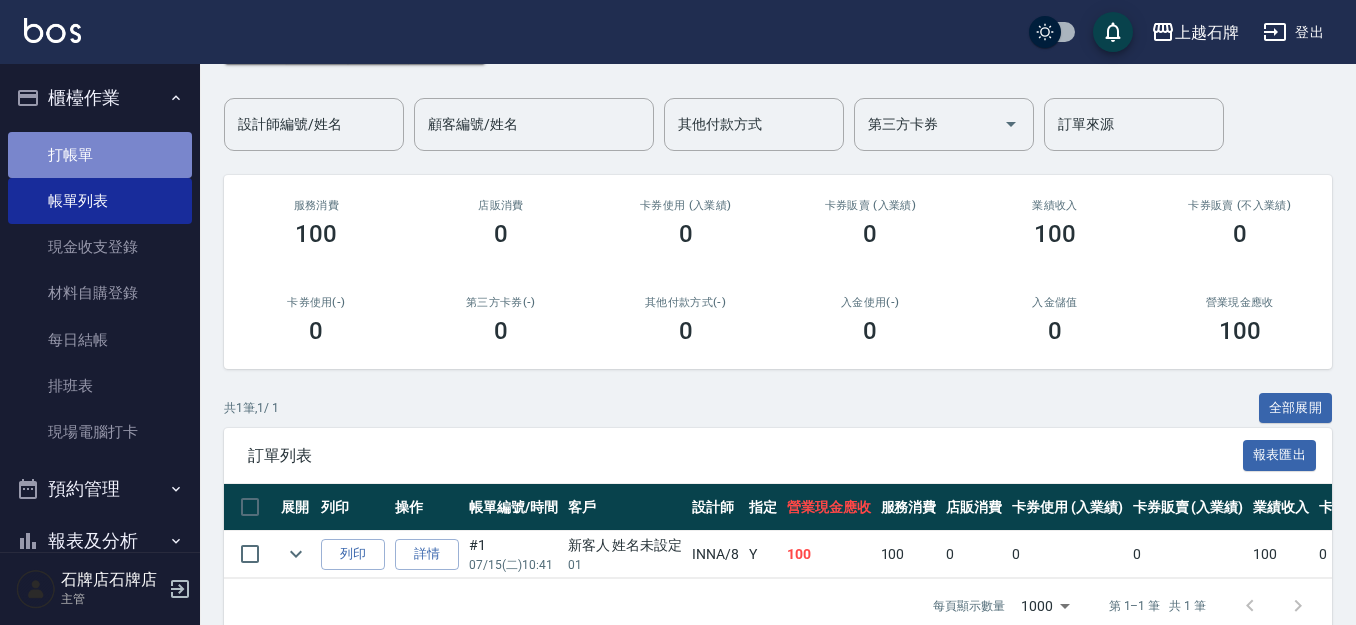 click on "打帳單" at bounding box center [100, 155] 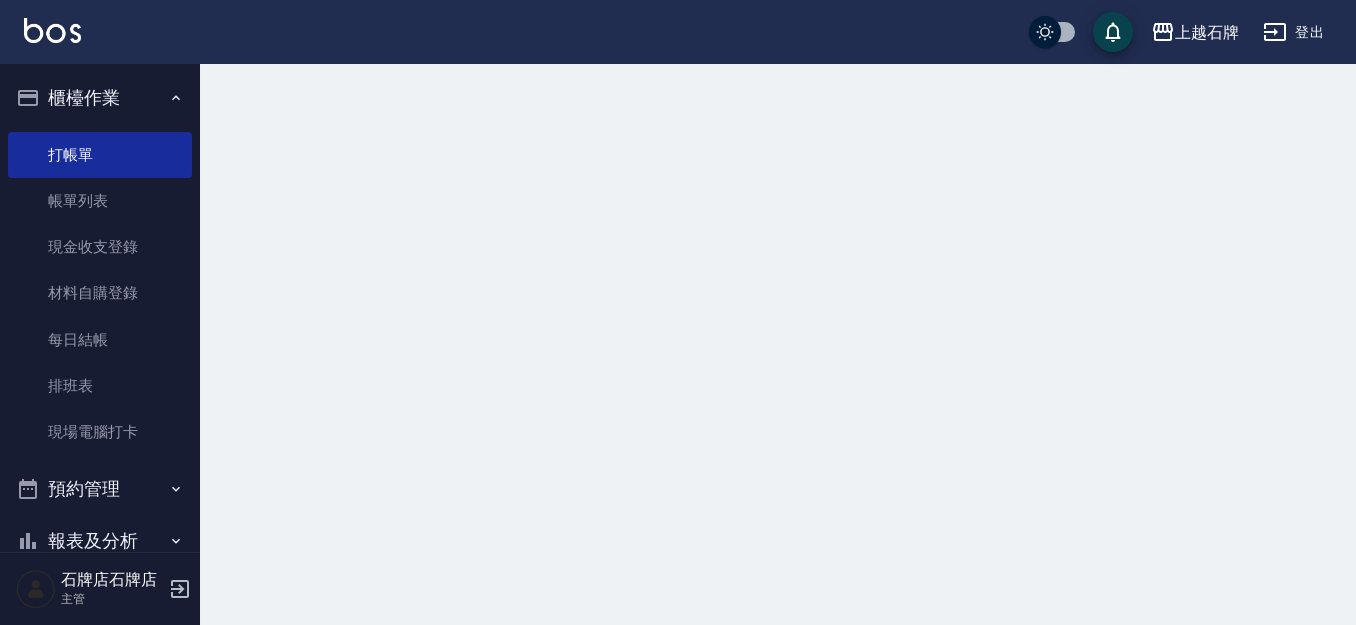 scroll, scrollTop: 0, scrollLeft: 0, axis: both 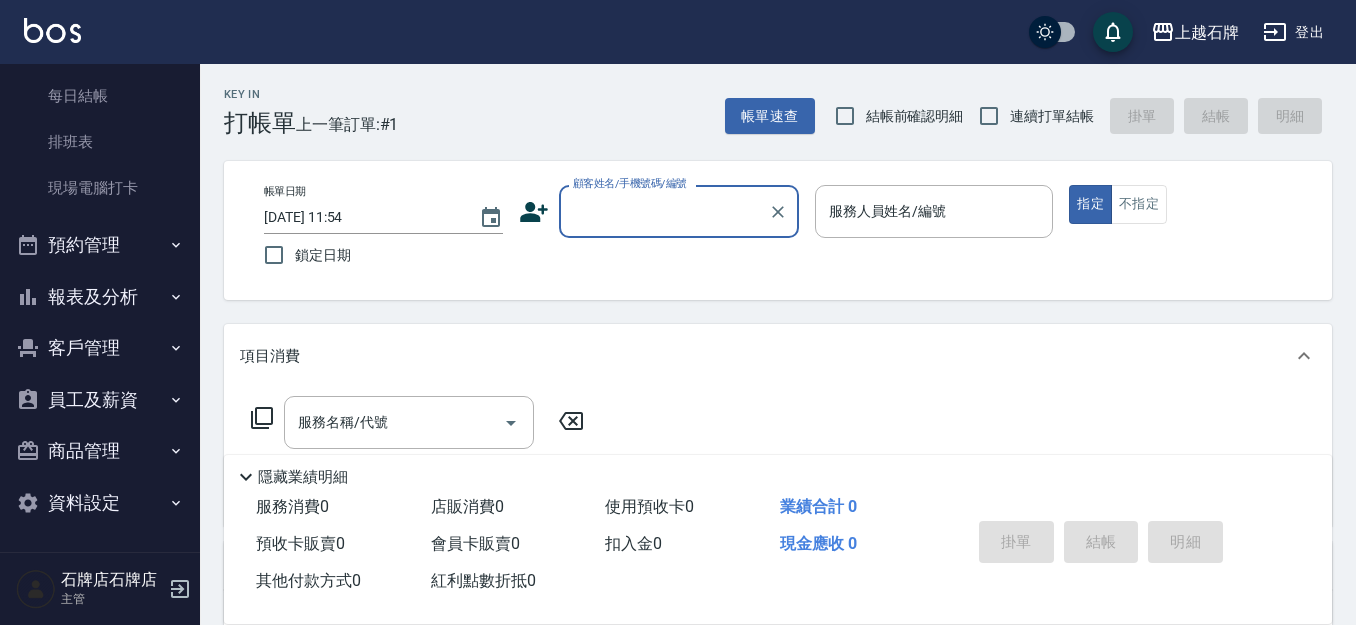 click on "報表及分析" at bounding box center (100, 297) 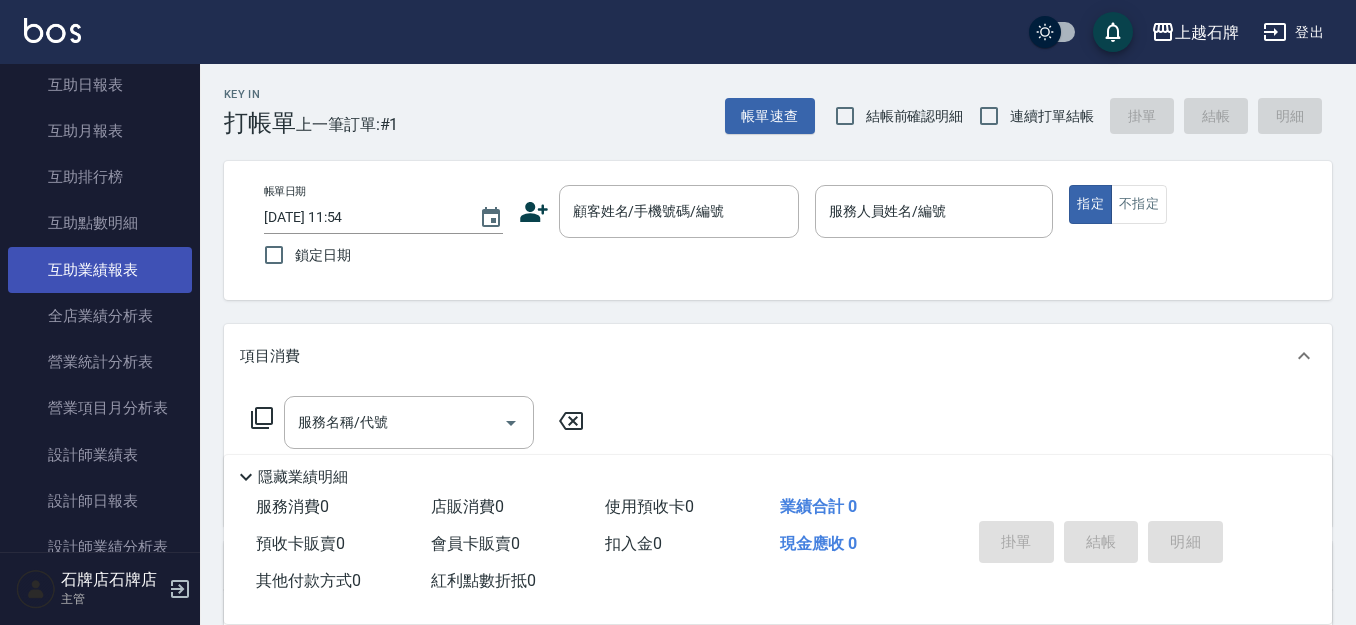 scroll, scrollTop: 844, scrollLeft: 0, axis: vertical 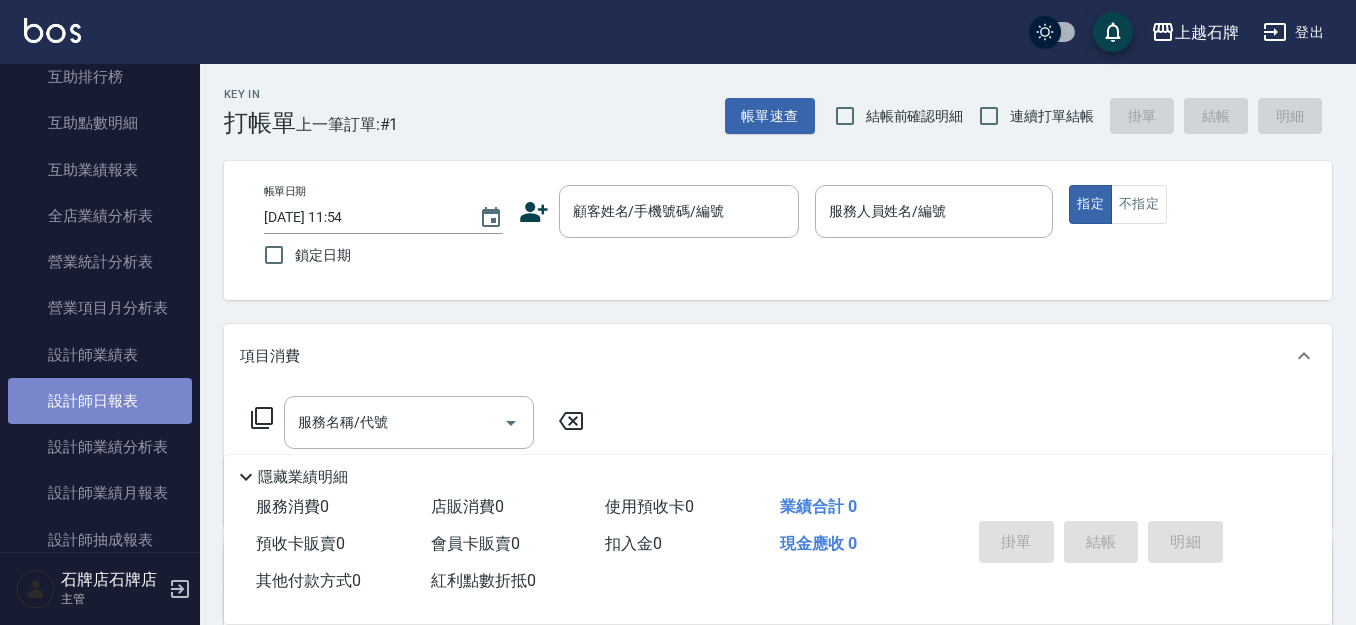 click on "設計師日報表" at bounding box center [100, 401] 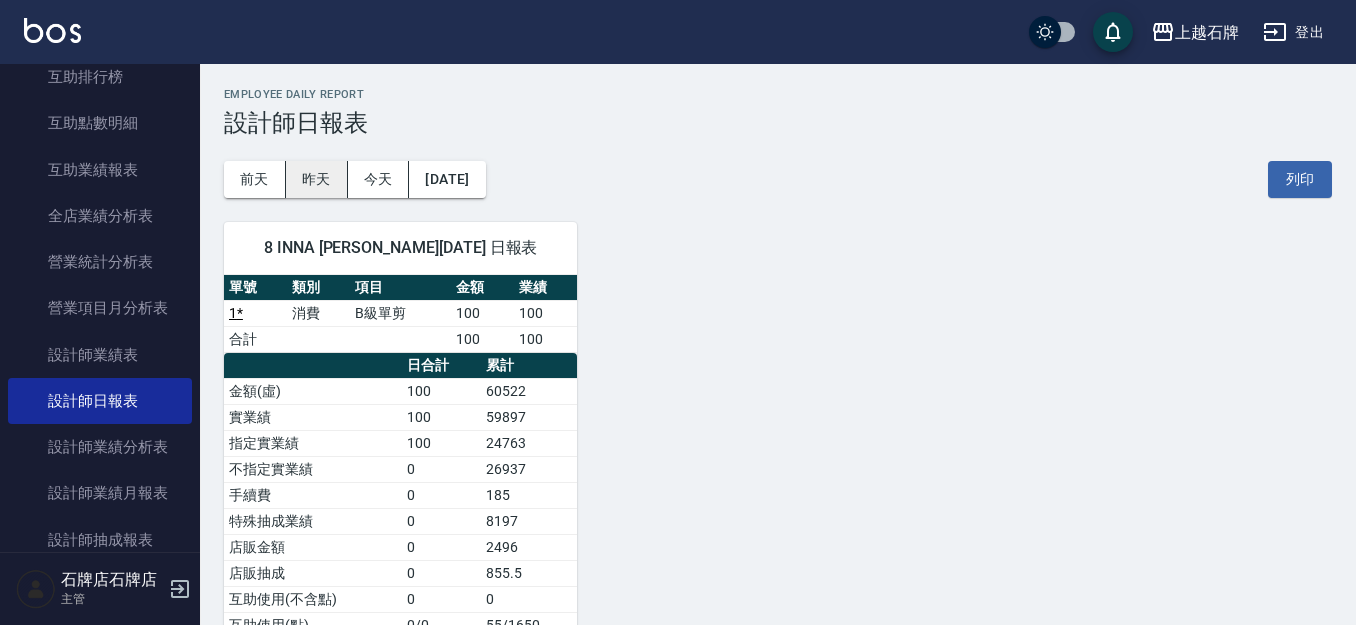 click on "昨天" at bounding box center [317, 179] 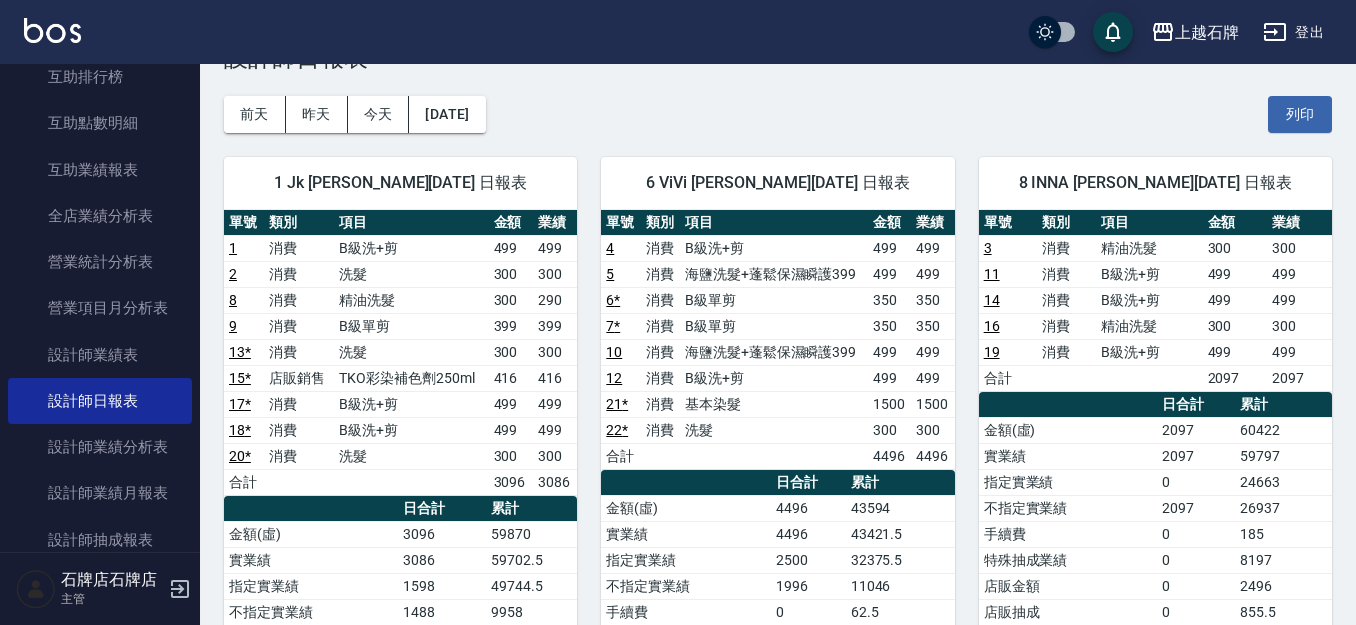 scroll, scrollTop: 100, scrollLeft: 0, axis: vertical 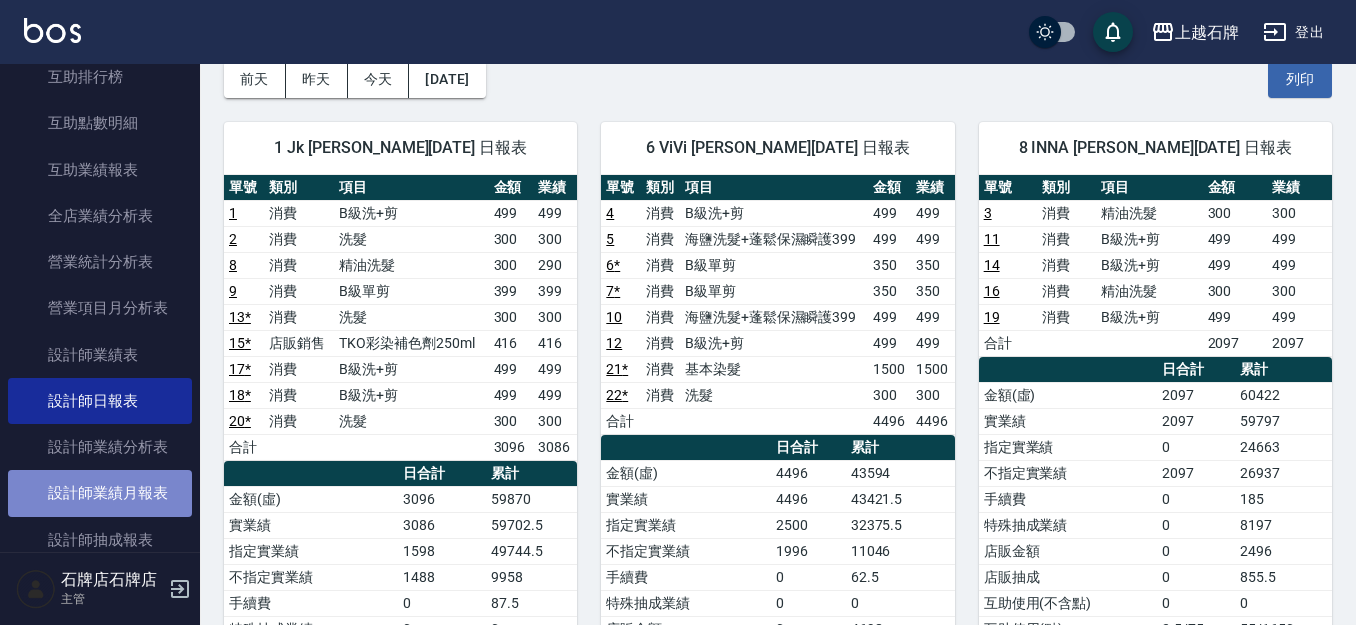 click on "設計師業績月報表" at bounding box center [100, 493] 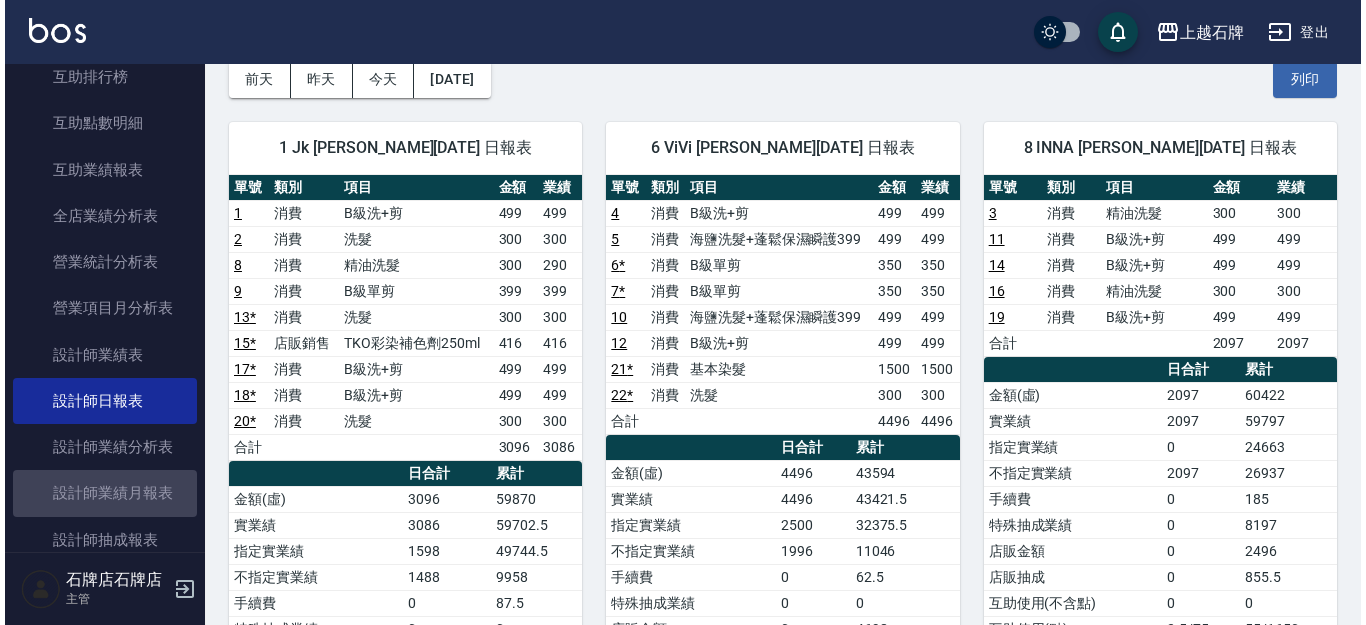 scroll, scrollTop: 0, scrollLeft: 0, axis: both 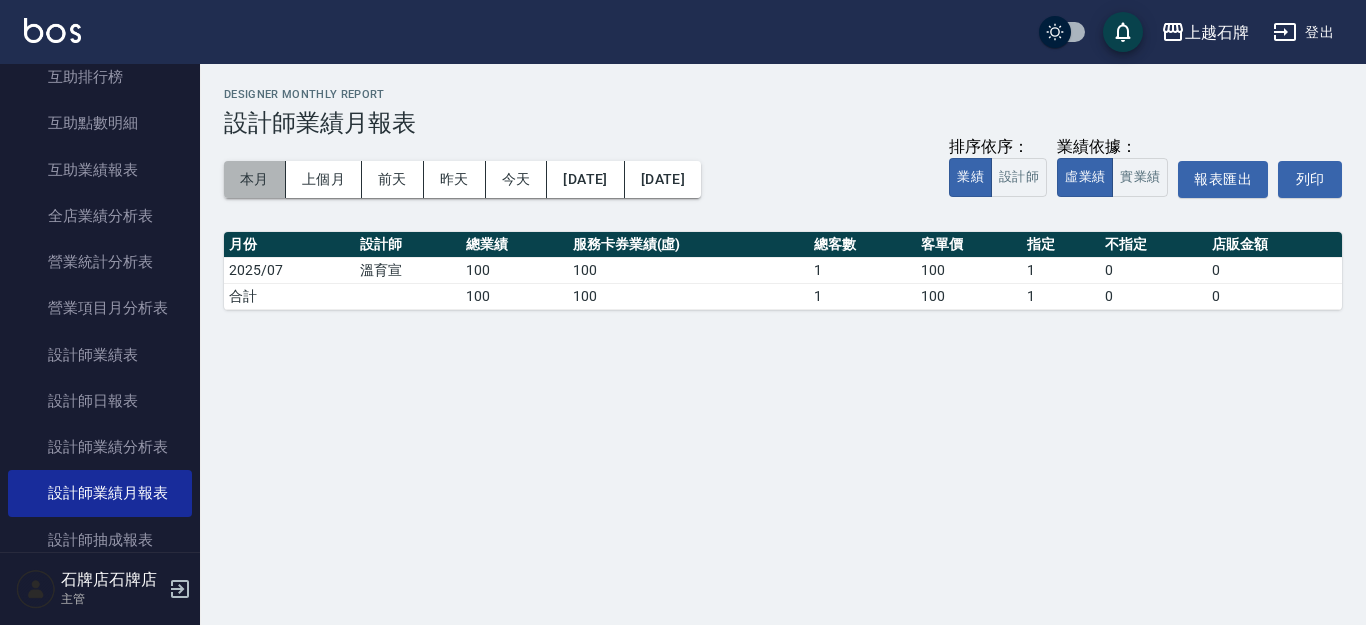 click on "本月" at bounding box center (255, 179) 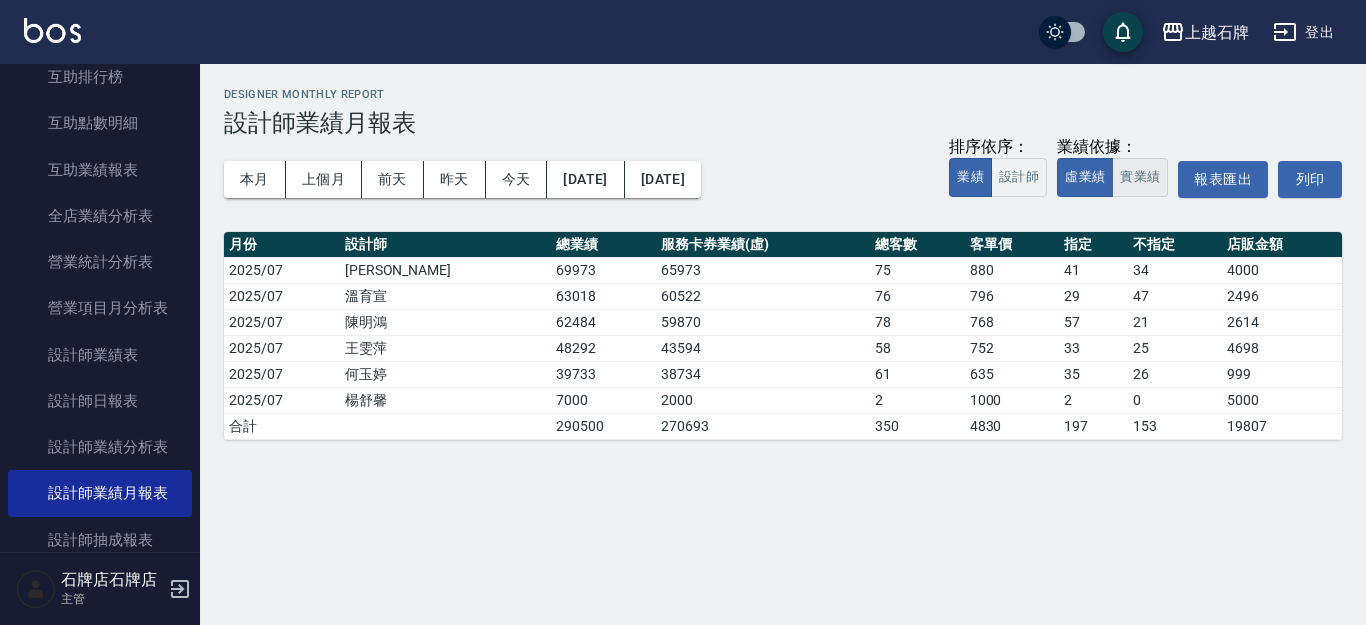 click on "實業績" at bounding box center [1140, 177] 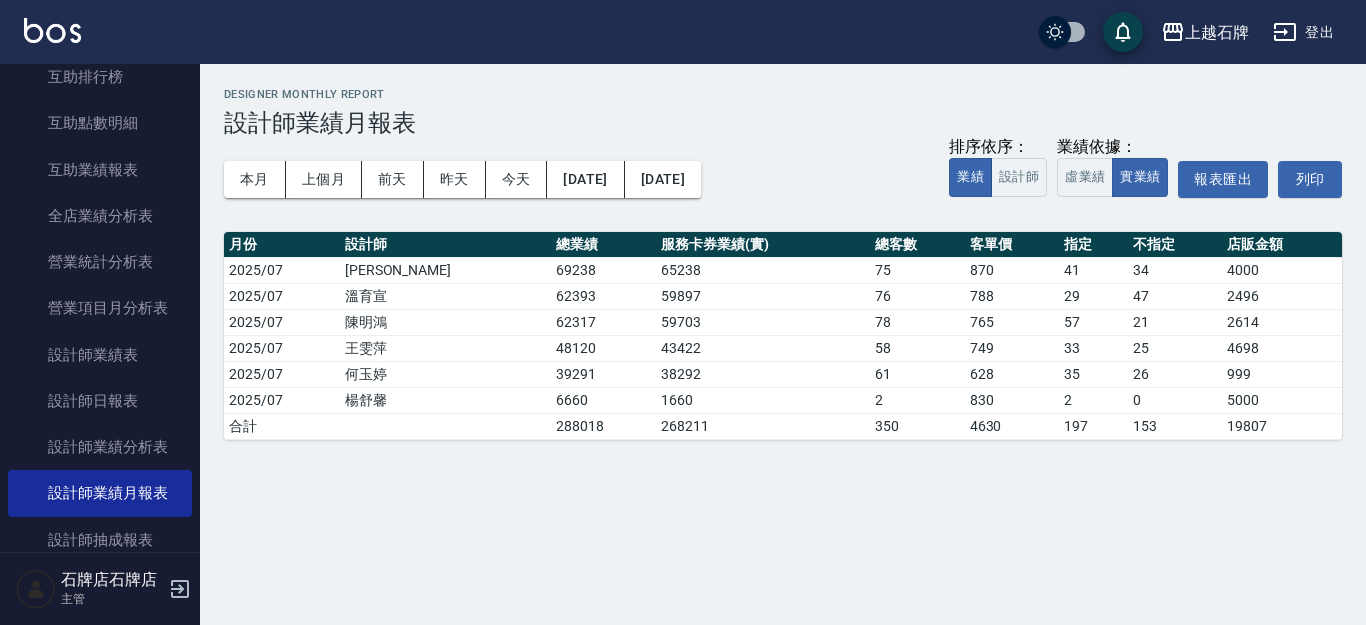 drag, startPoint x: 821, startPoint y: 123, endPoint x: 801, endPoint y: 119, distance: 20.396078 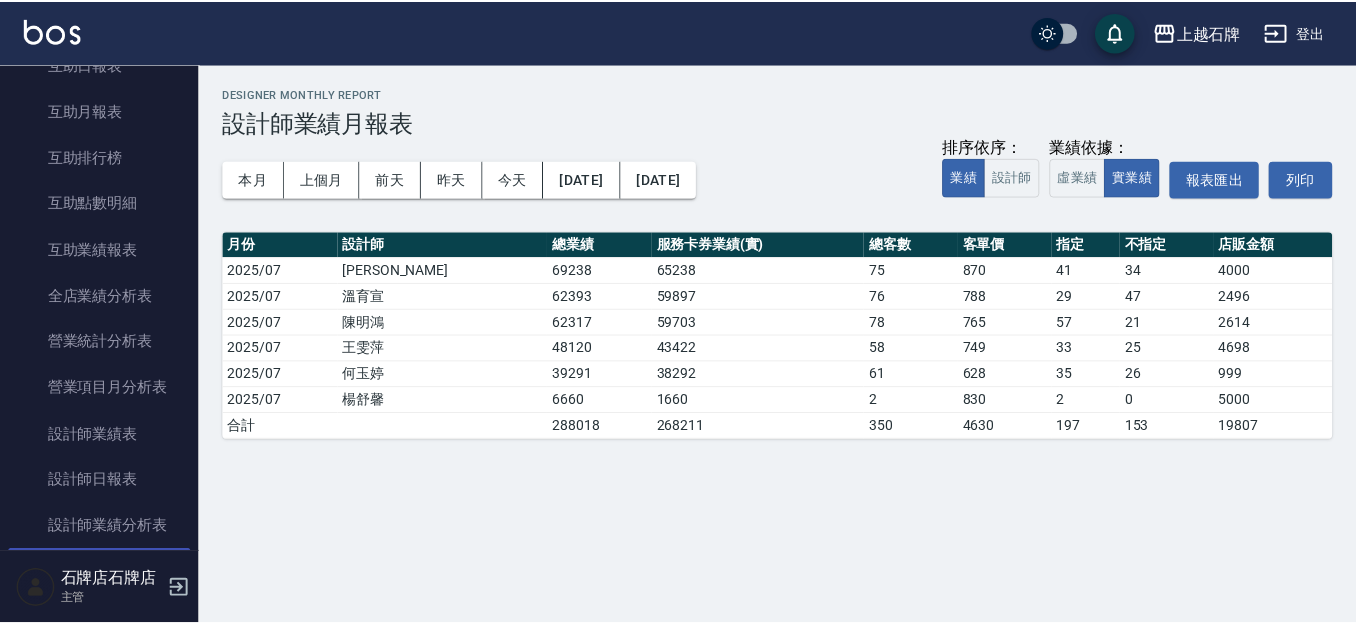 scroll, scrollTop: 944, scrollLeft: 0, axis: vertical 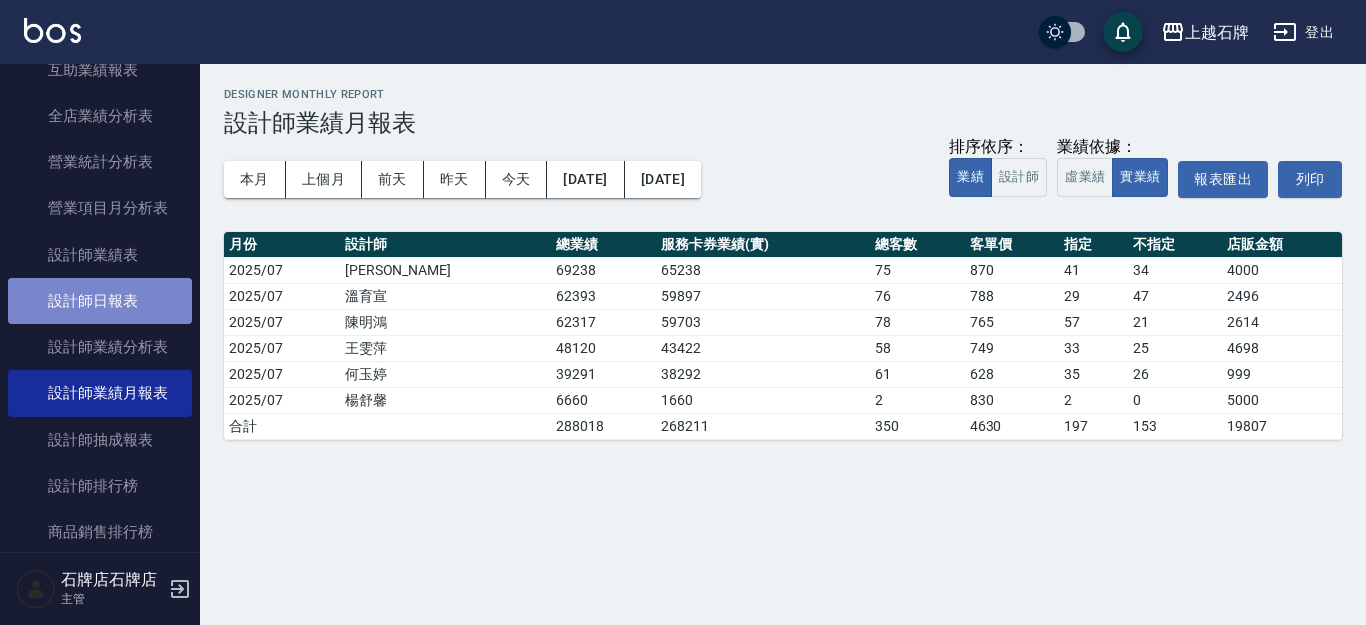 click on "設計師日報表" at bounding box center [100, 301] 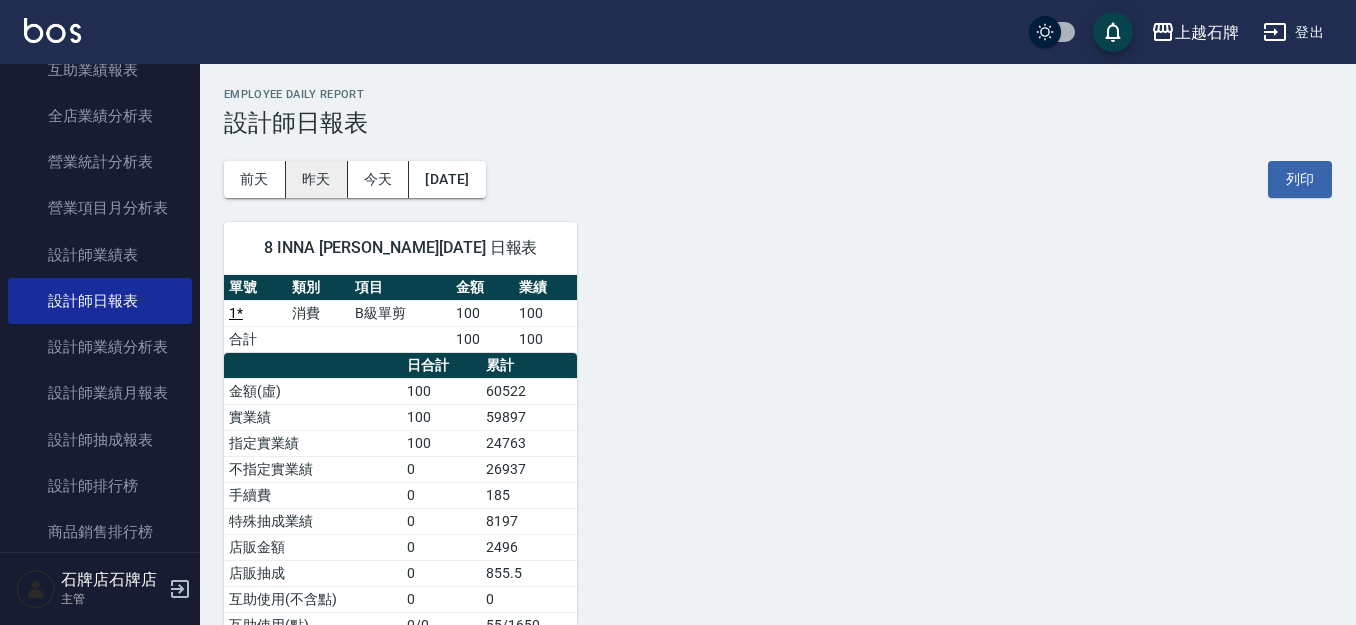 click on "昨天" at bounding box center [317, 179] 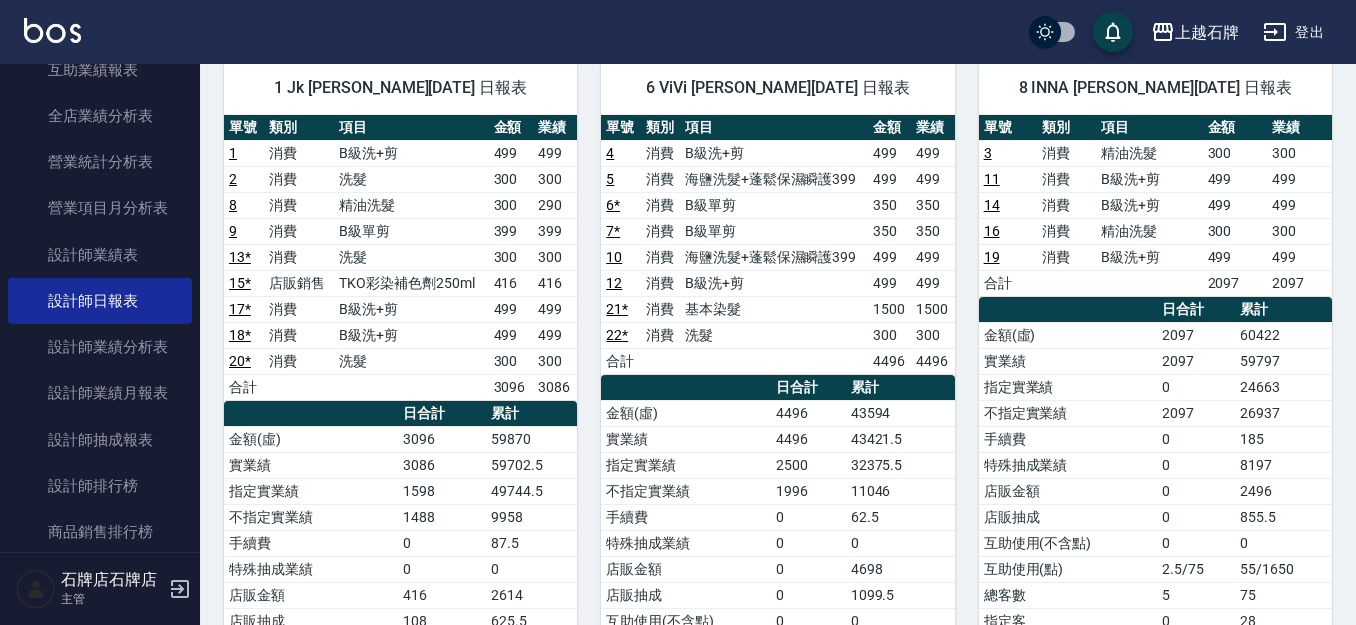 scroll, scrollTop: 200, scrollLeft: 0, axis: vertical 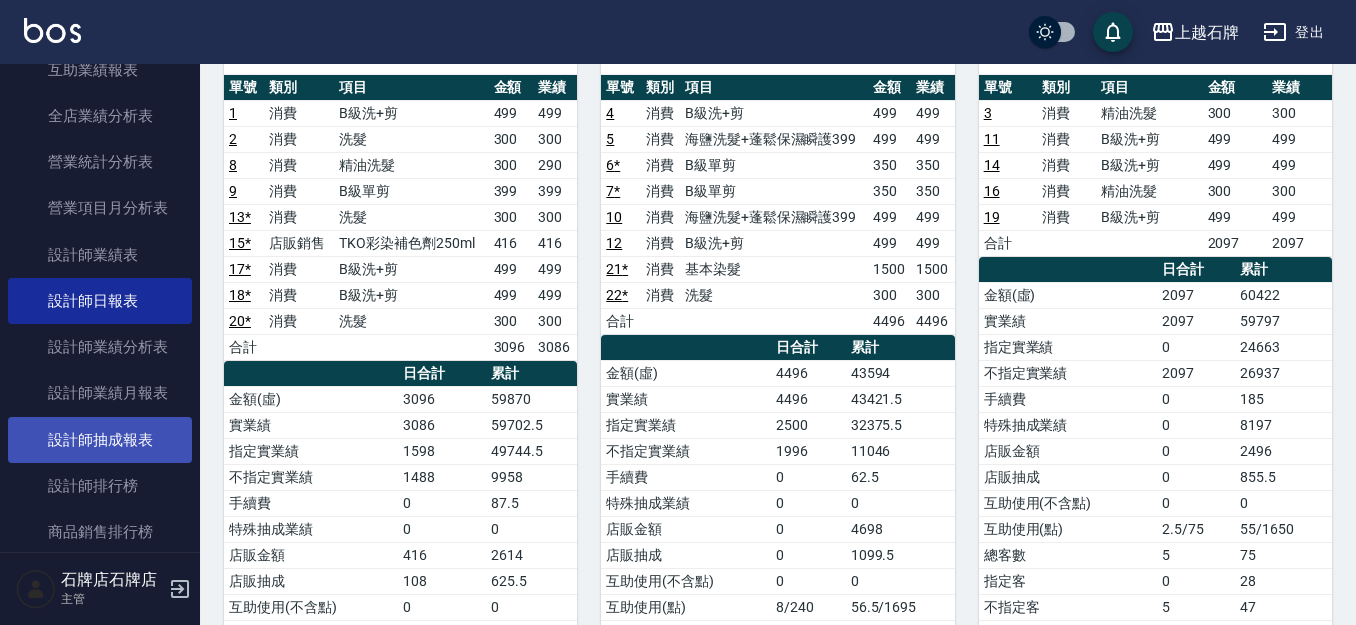 click on "設計師抽成報表" at bounding box center (100, 440) 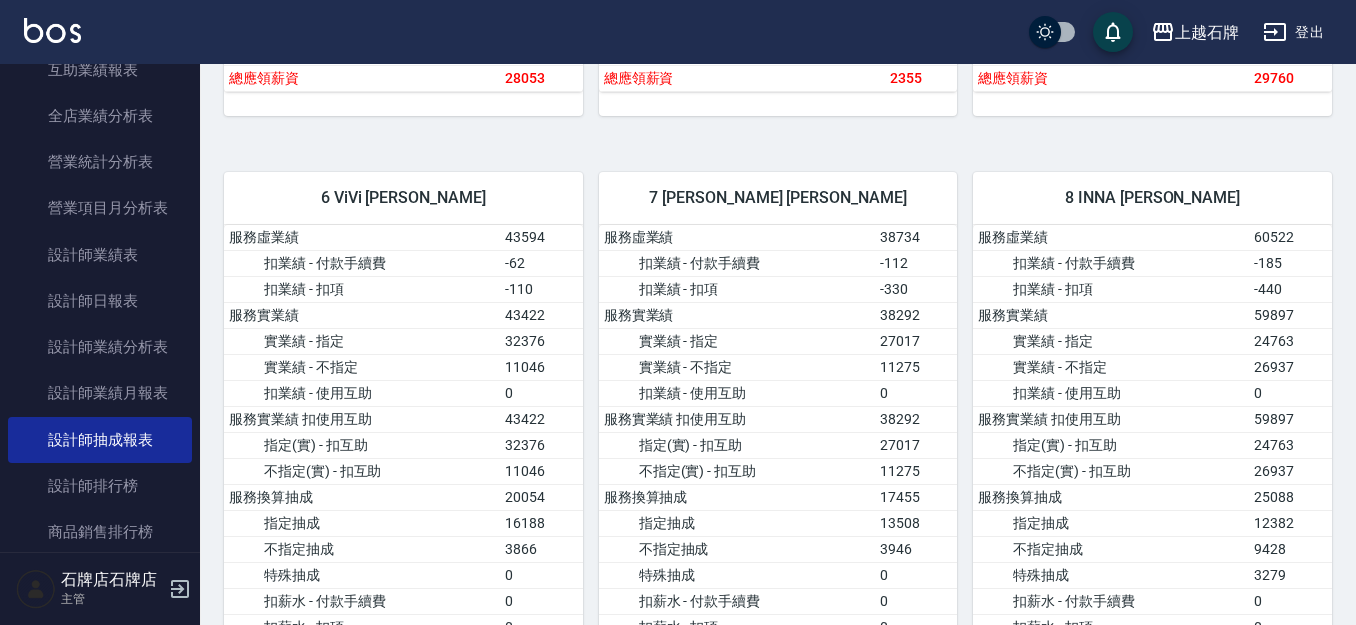 scroll, scrollTop: 900, scrollLeft: 0, axis: vertical 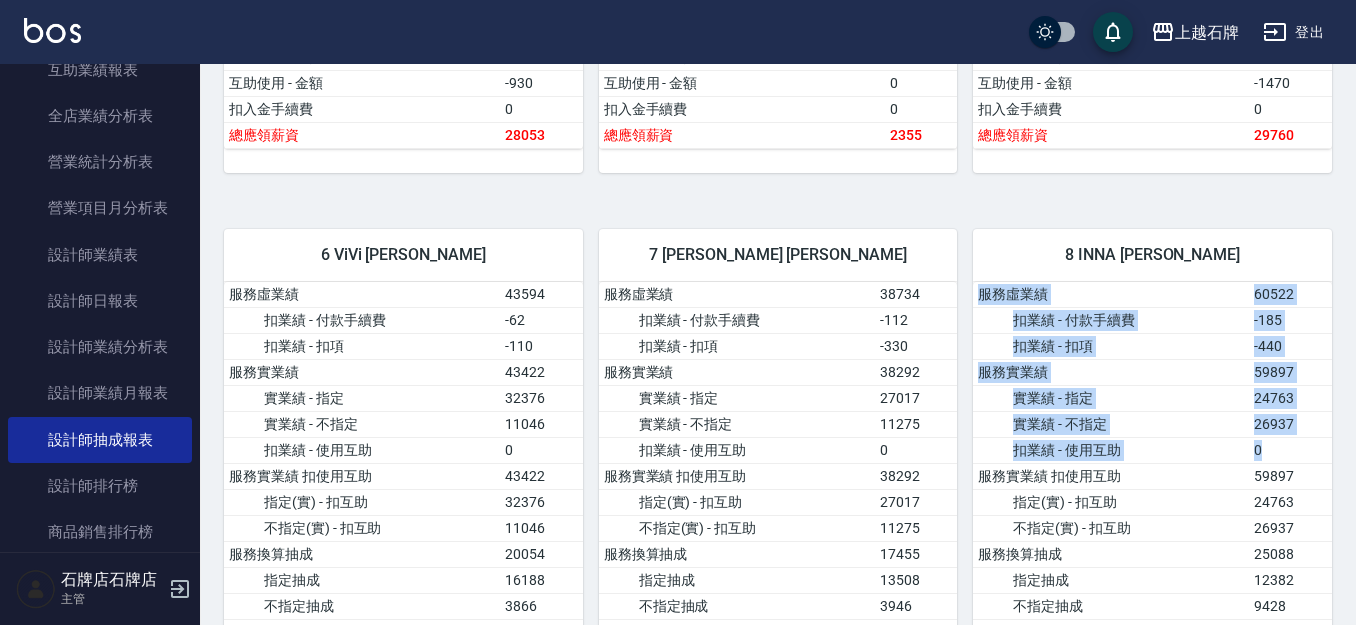 click on "Designer Rake Report 設計師抽成報表 本月 上個月 [DATE] [DATE] [DATE] [DATE] [DATE] 1 Jk [PERSON_NAME] 服務虛業績 59870 扣業績 - 付款手續費 -87 扣業績 - 扣項 -80 服務實業績 59703 實業績 - 指定 49745 實業績 - 不指定 9958 扣業績 - 使用互助 0 服務實業績 扣使用互助 59703 指定(實) - 扣互助 49745 不指定(實) - 扣互助 9958 服務換算抽成 28358 指定抽成 24872 不指定抽成 3485 特殊抽成 0 扣薪水 - 付款手續費 0 扣薪水 - 扣項 0 扣薪水 - 使用互助  -930 服務應領金額 27428 店販業績 2614 扣業績 - 付款手續費 0 店販業績 扣手續費 2614 店販抽成 626 扣薪水 - 付款手續費 0 互助獲得 - 金額 0 互助獲得 - 點數/換算金額 0/0 互助使用 - 點數 31 互助使用 - 金額 -930 扣入金手續費 0 總應領薪資 28053 2 [PERSON_NAME] [PERSON_NAME] 服務虛業績 2000 扣業績 - 付款手續費 0 扣業績 - 扣項 -340 服務實業績 1660 實業績 - 指定 1660 0 0 1660 1660 0" at bounding box center [778, 577] 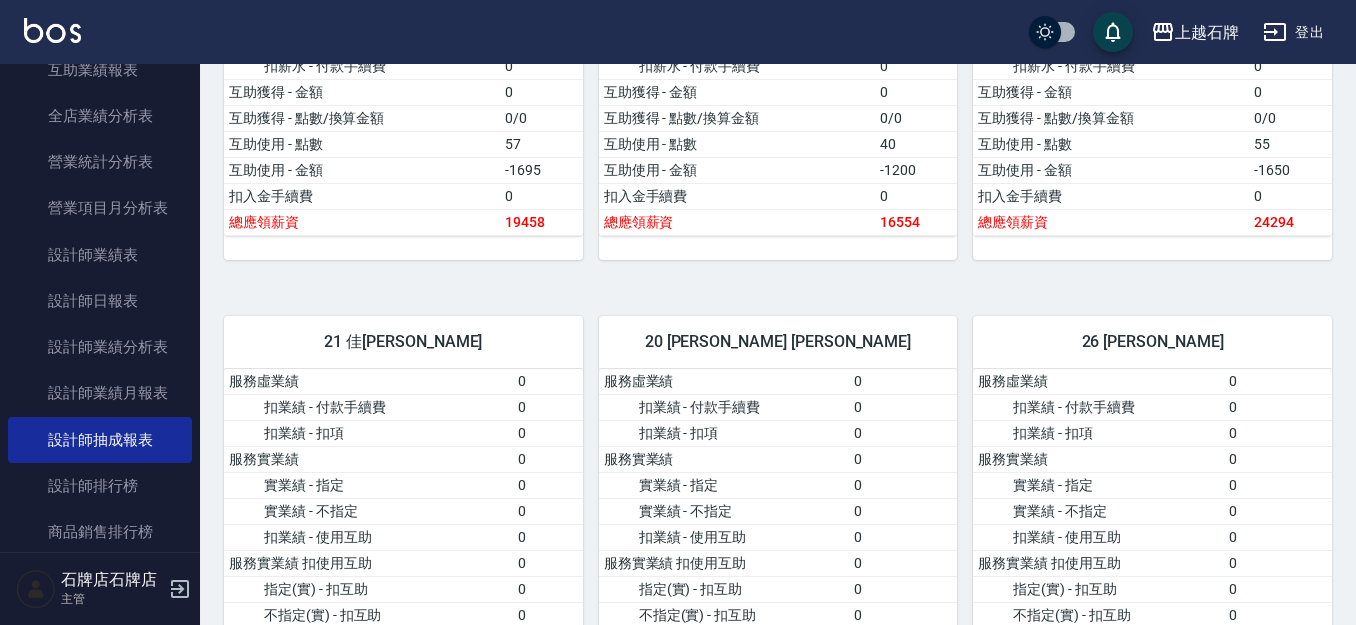 click on "Designer Rake Report 設計師抽成報表 本月 上個月 [DATE] [DATE] [DATE] [DATE] [DATE] 1 Jk [PERSON_NAME] 服務虛業績 59870 扣業績 - 付款手續費 -87 扣業績 - 扣項 -80 服務實業績 59703 實業績 - 指定 49745 實業績 - 不指定 9958 扣業績 - 使用互助 0 服務實業績 扣使用互助 59703 指定(實) - 扣互助 49745 不指定(實) - 扣互助 9958 服務換算抽成 28358 指定抽成 24872 不指定抽成 3485 特殊抽成 0 扣薪水 - 付款手續費 0 扣薪水 - 扣項 0 扣薪水 - 使用互助  -930 服務應領金額 27428 店販業績 2614 扣業績 - 付款手續費 0 店販業績 扣手續費 2614 店販抽成 626 扣薪水 - 付款手續費 0 互助獲得 - 金額 0 互助獲得 - 點數/換算金額 0/0 互助使用 - 點數 31 互助使用 - 金額 -930 扣入金手續費 0 總應領薪資 28053 2 [PERSON_NAME] [PERSON_NAME] 服務虛業績 2000 扣業績 - 付款手續費 0 扣業績 - 扣項 -340 服務實業績 1660 實業績 - 指定 1660 0 0 1660 1660 0" at bounding box center [778, -223] 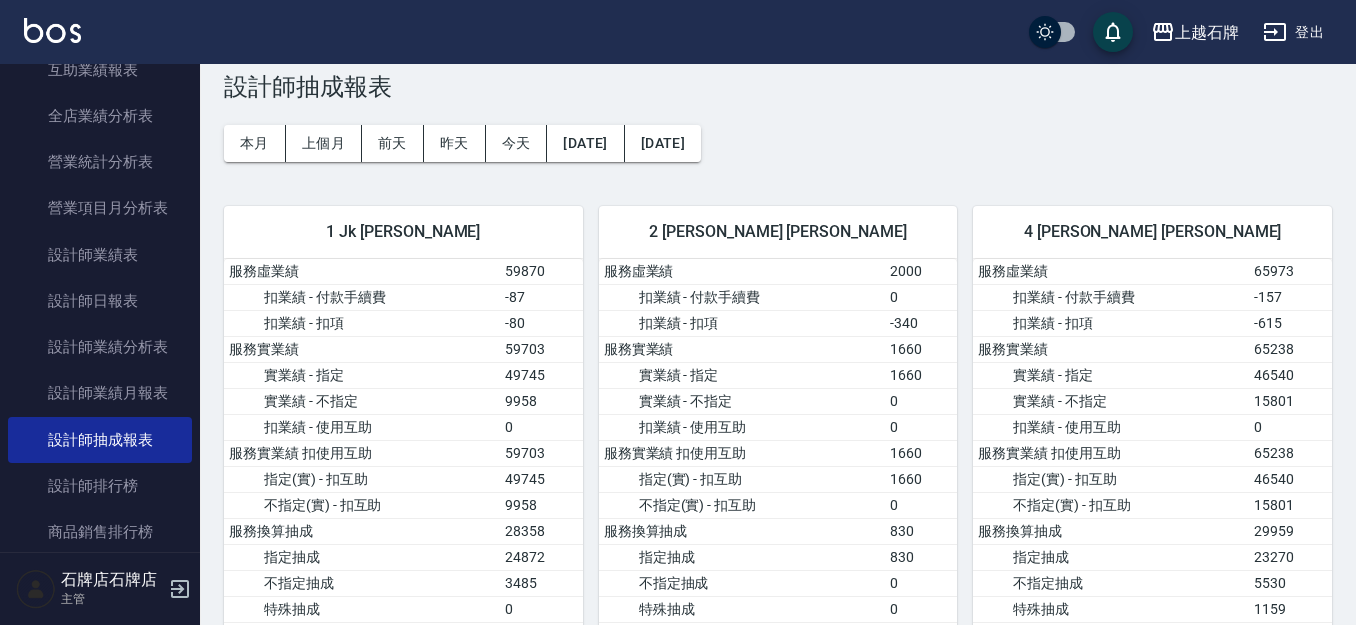 scroll, scrollTop: 0, scrollLeft: 0, axis: both 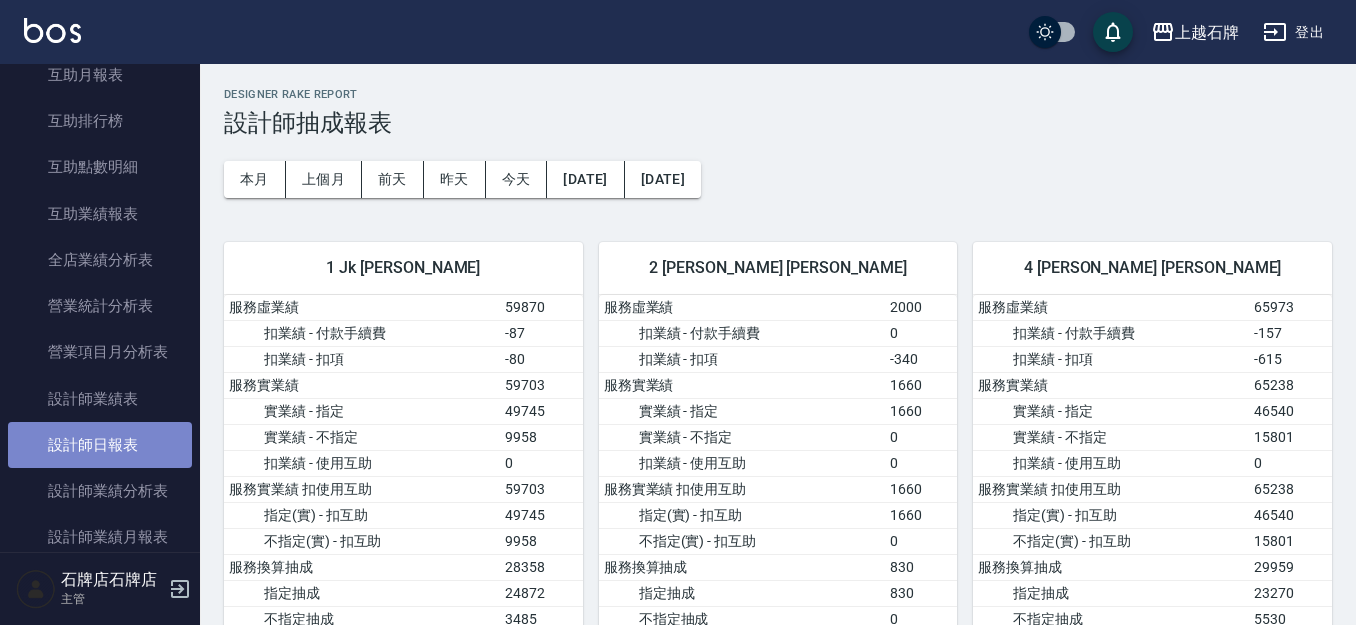 click on "設計師日報表" at bounding box center (100, 445) 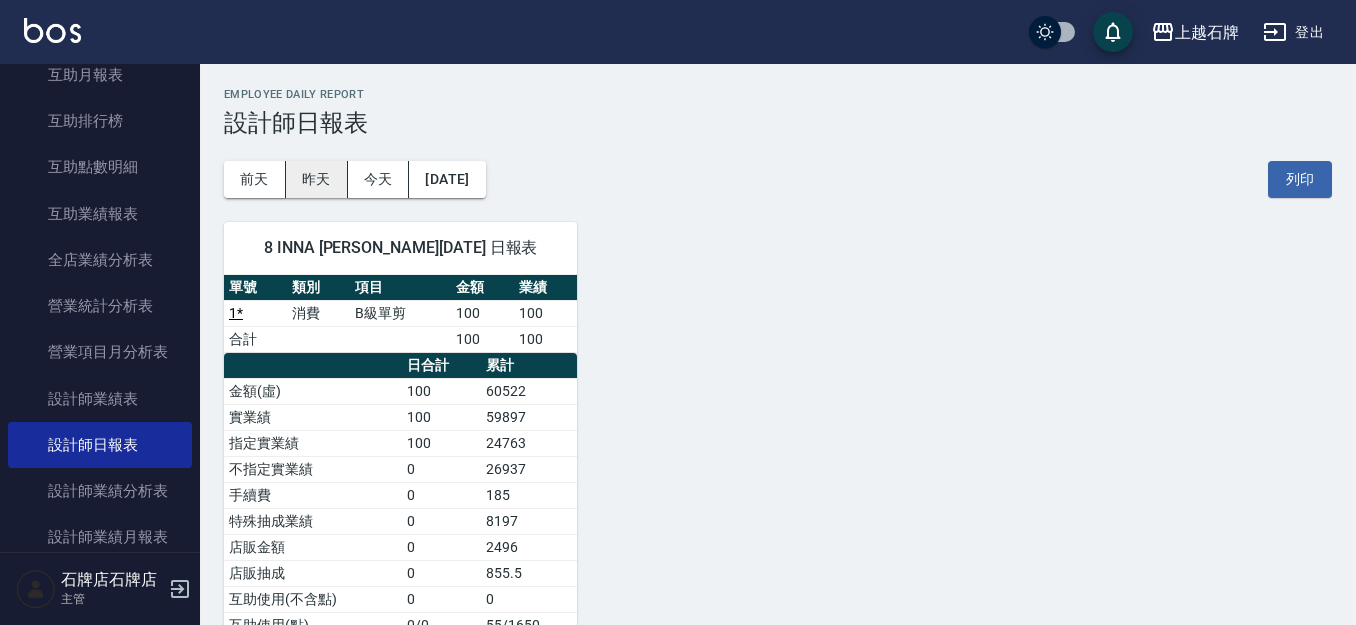 click on "昨天" at bounding box center (317, 179) 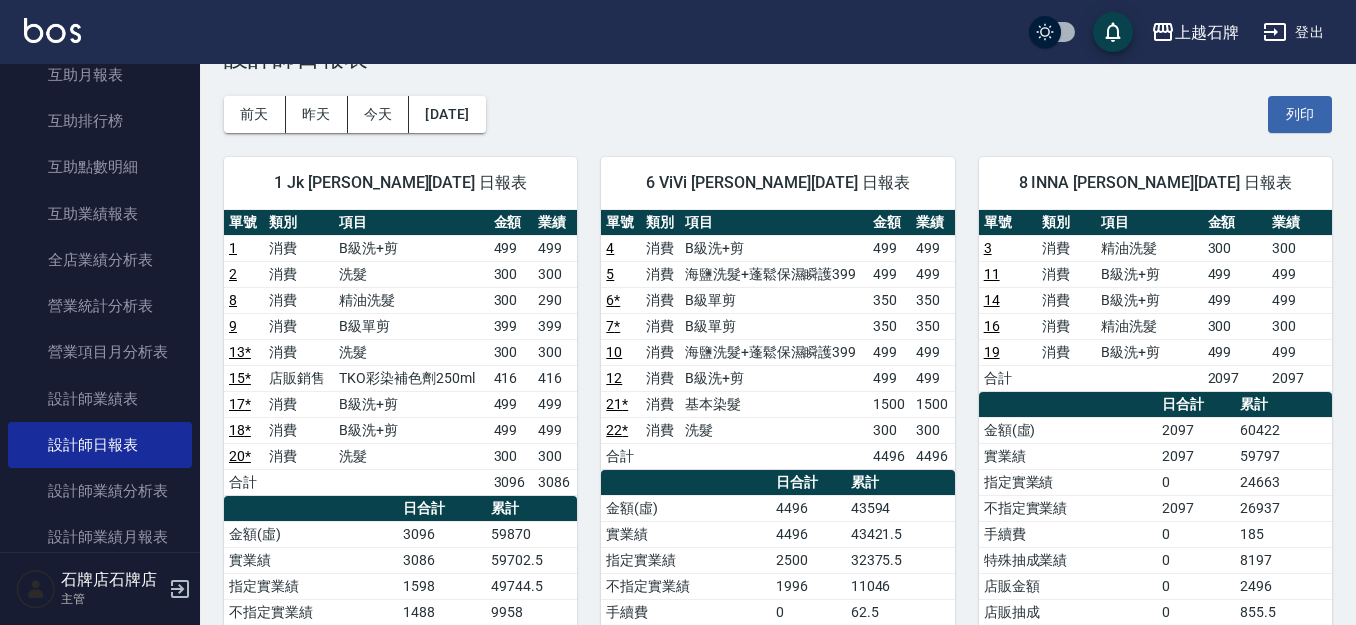 scroll, scrollTop: 100, scrollLeft: 0, axis: vertical 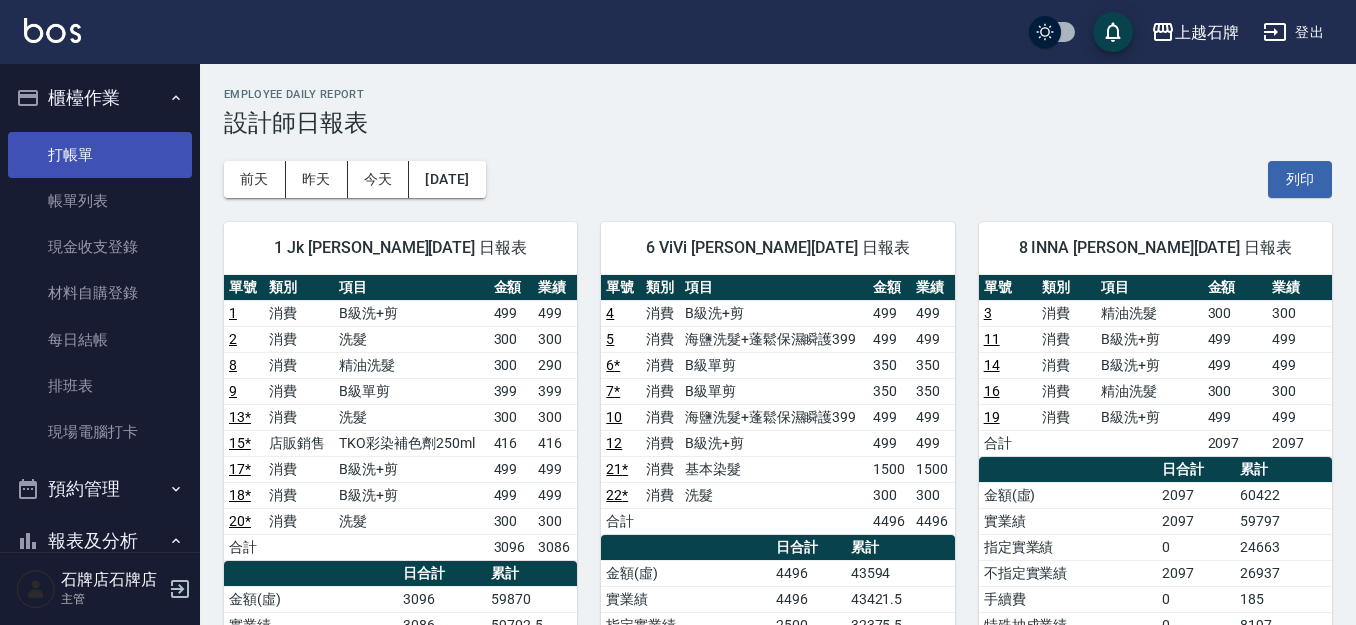 click on "打帳單" at bounding box center (100, 155) 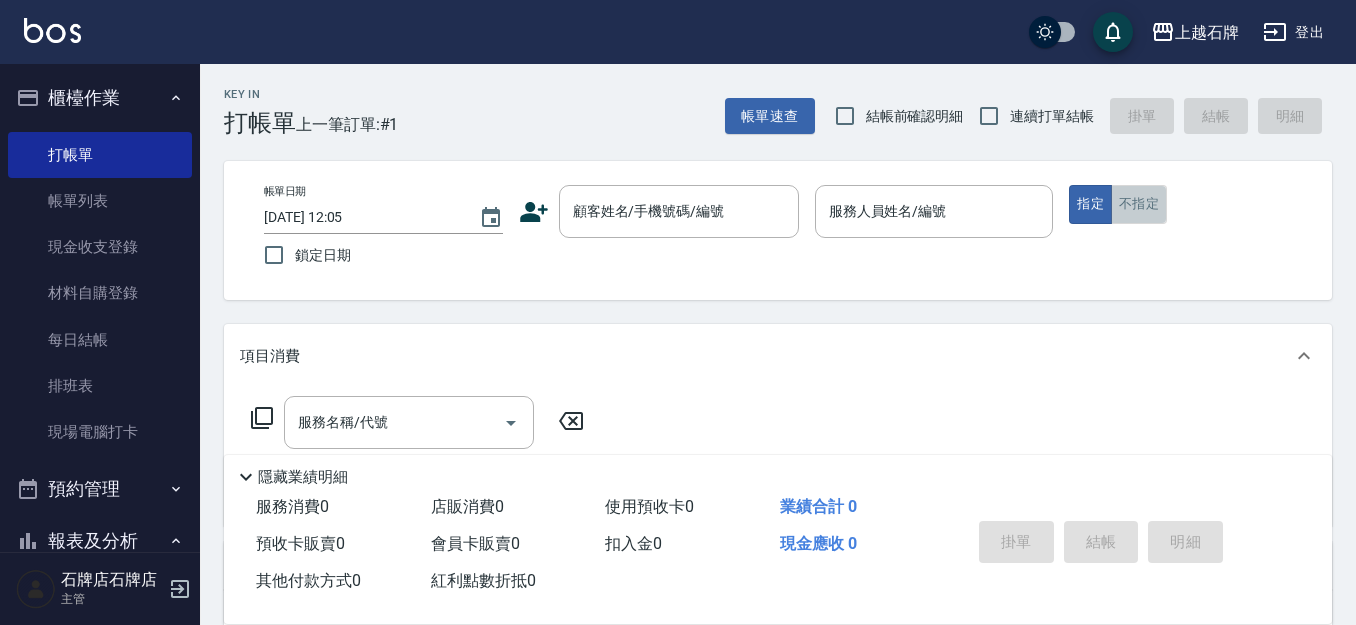 click on "不指定" at bounding box center [1139, 204] 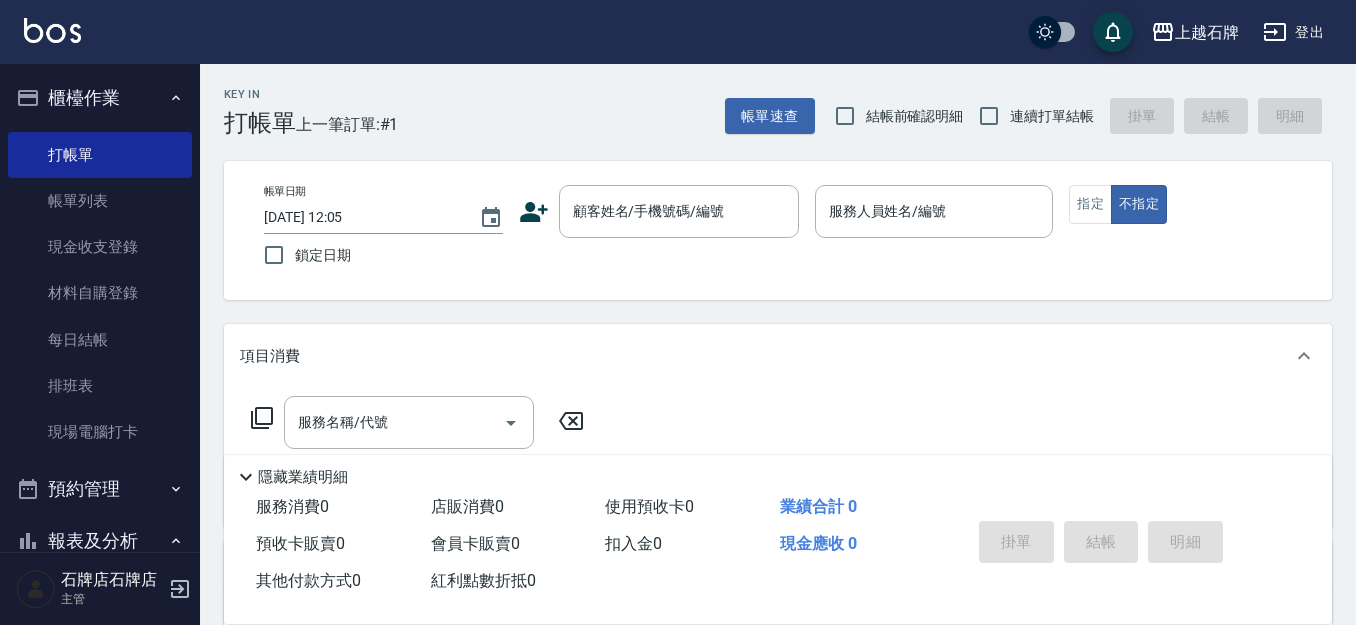 click on "上越石牌 登出" at bounding box center [678, 32] 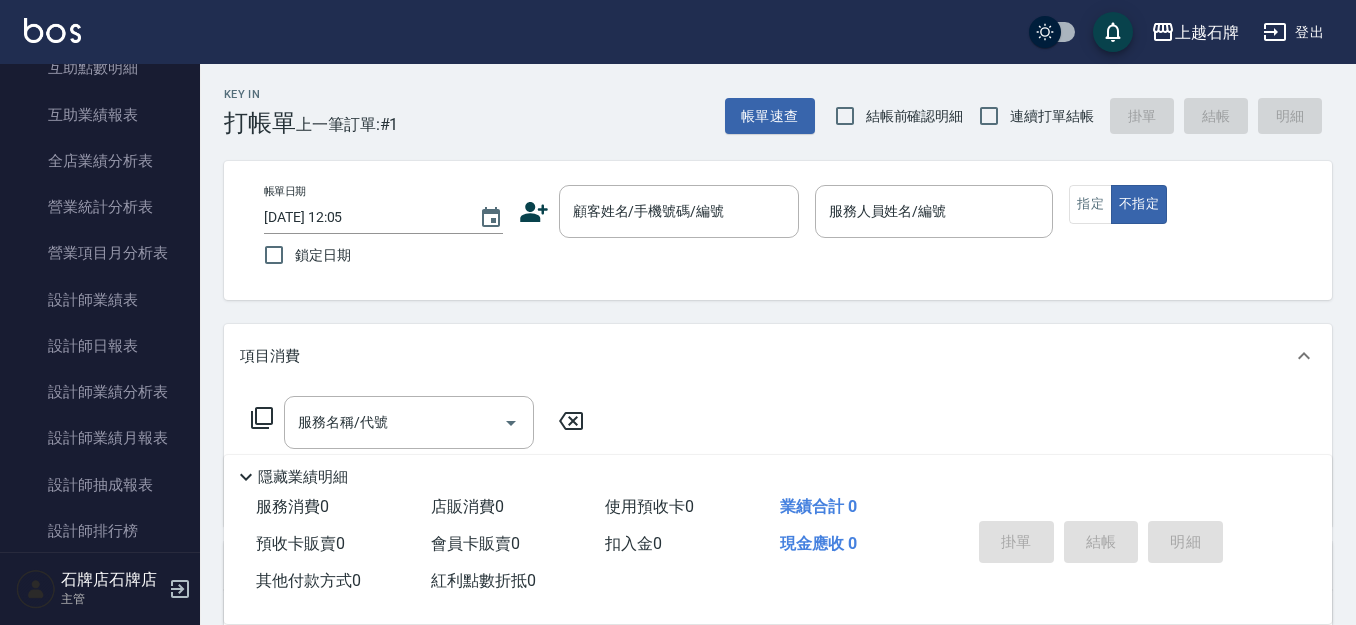 scroll, scrollTop: 900, scrollLeft: 0, axis: vertical 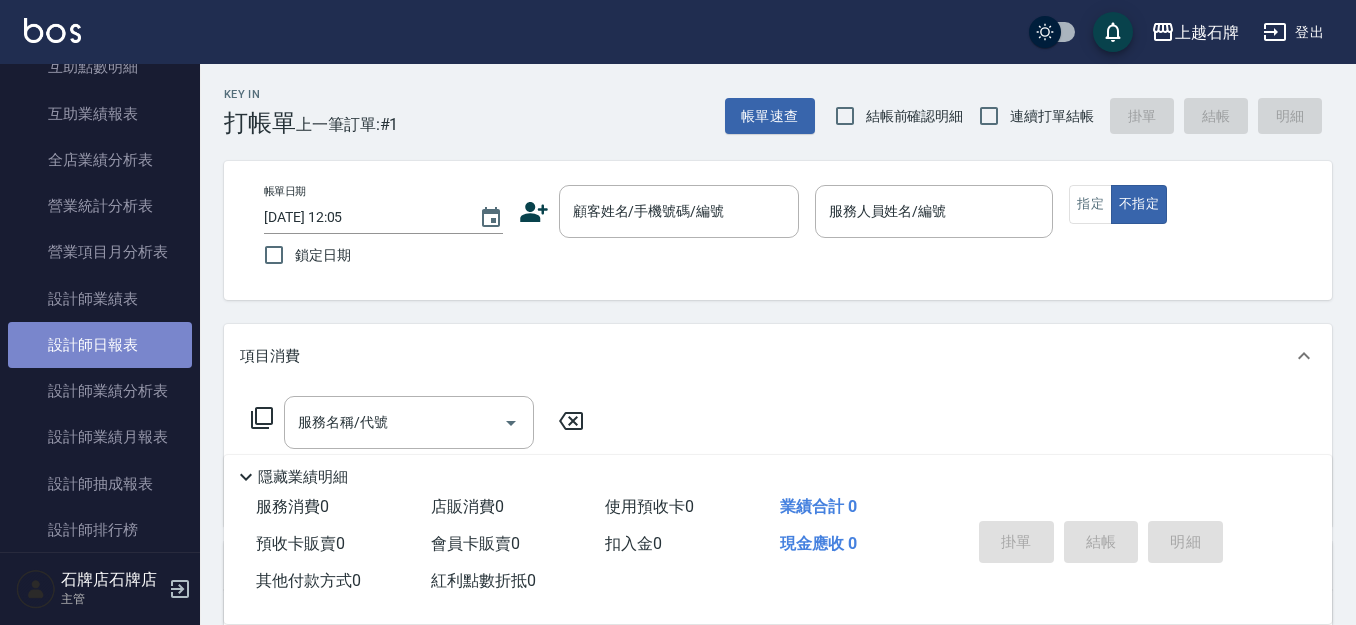 click on "設計師日報表" at bounding box center (100, 345) 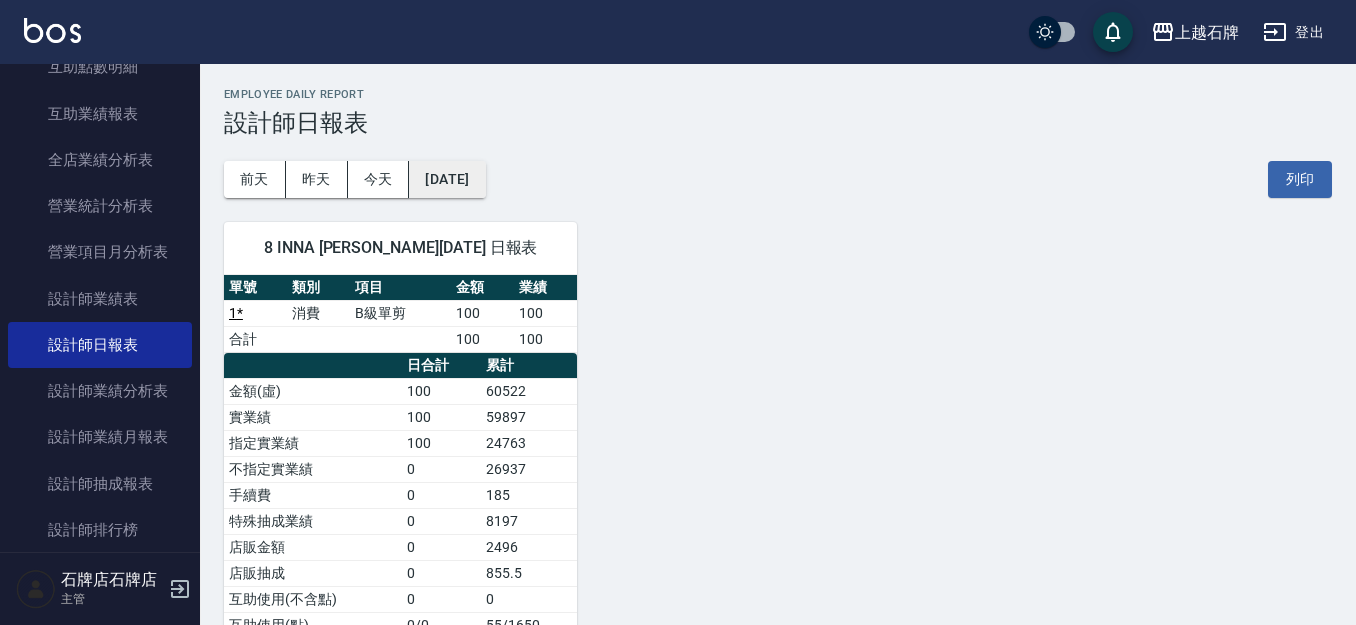 click on "[DATE]" at bounding box center (447, 179) 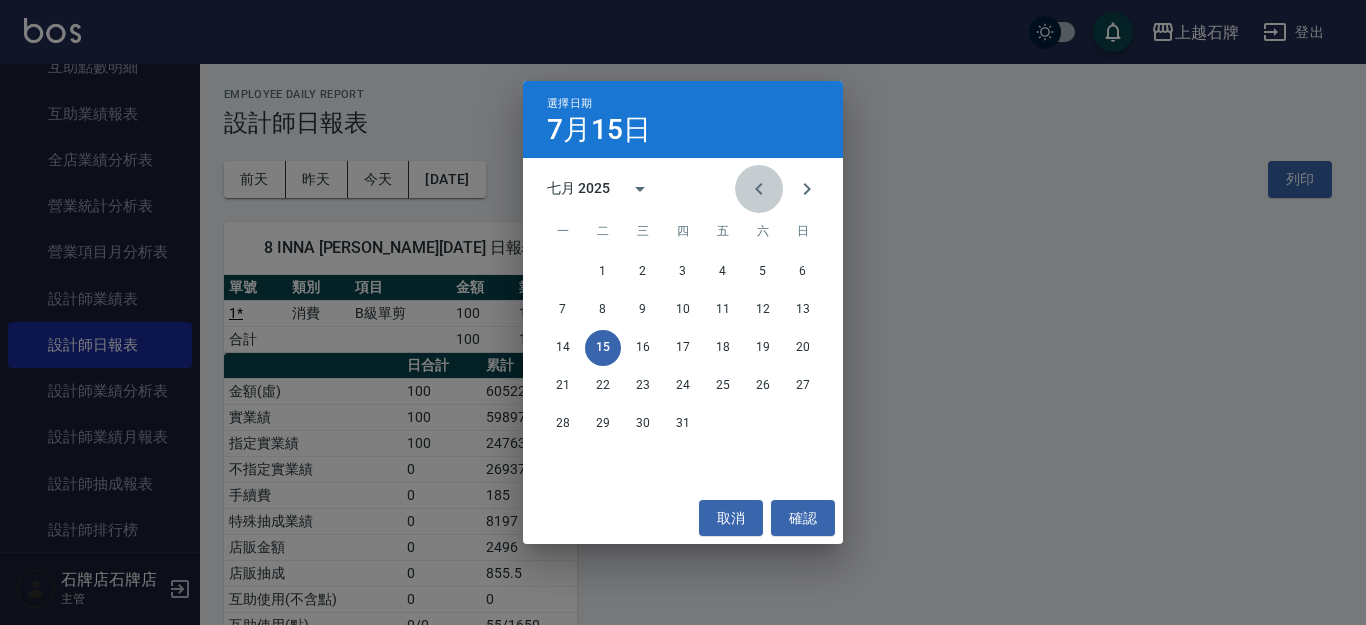 click 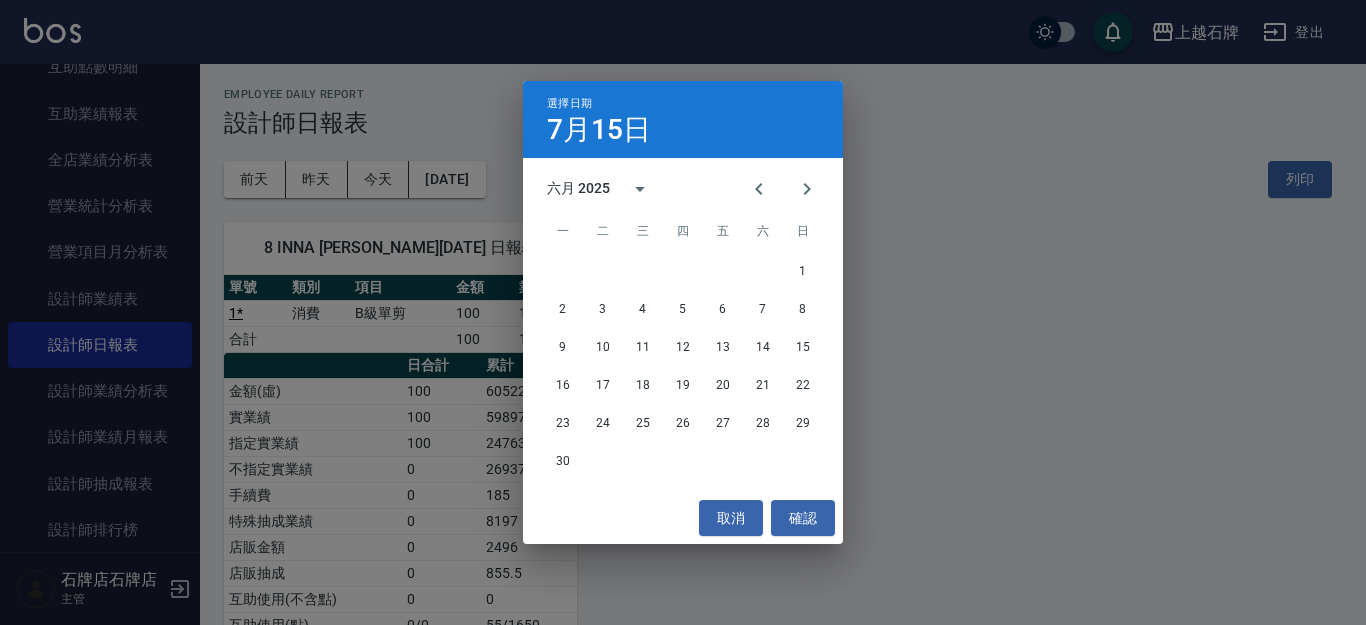 click on "9 10 11 12 13 14 15" at bounding box center (683, 348) 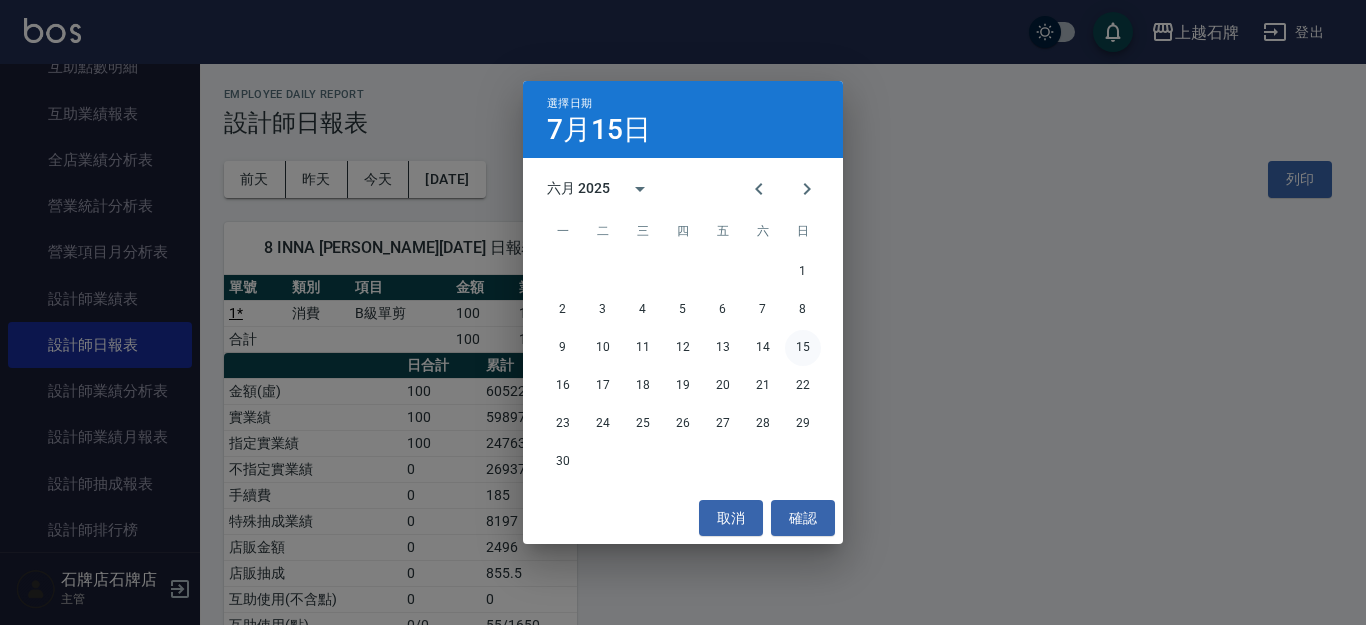click on "15" at bounding box center [803, 348] 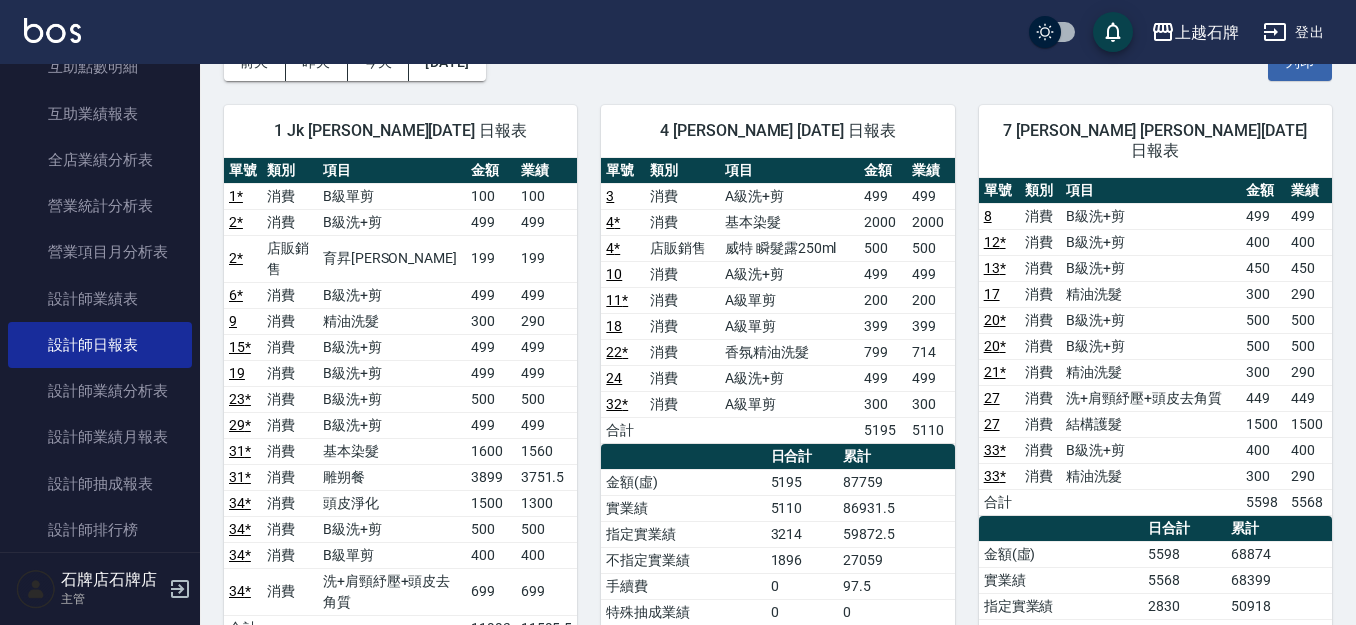 scroll, scrollTop: 100, scrollLeft: 0, axis: vertical 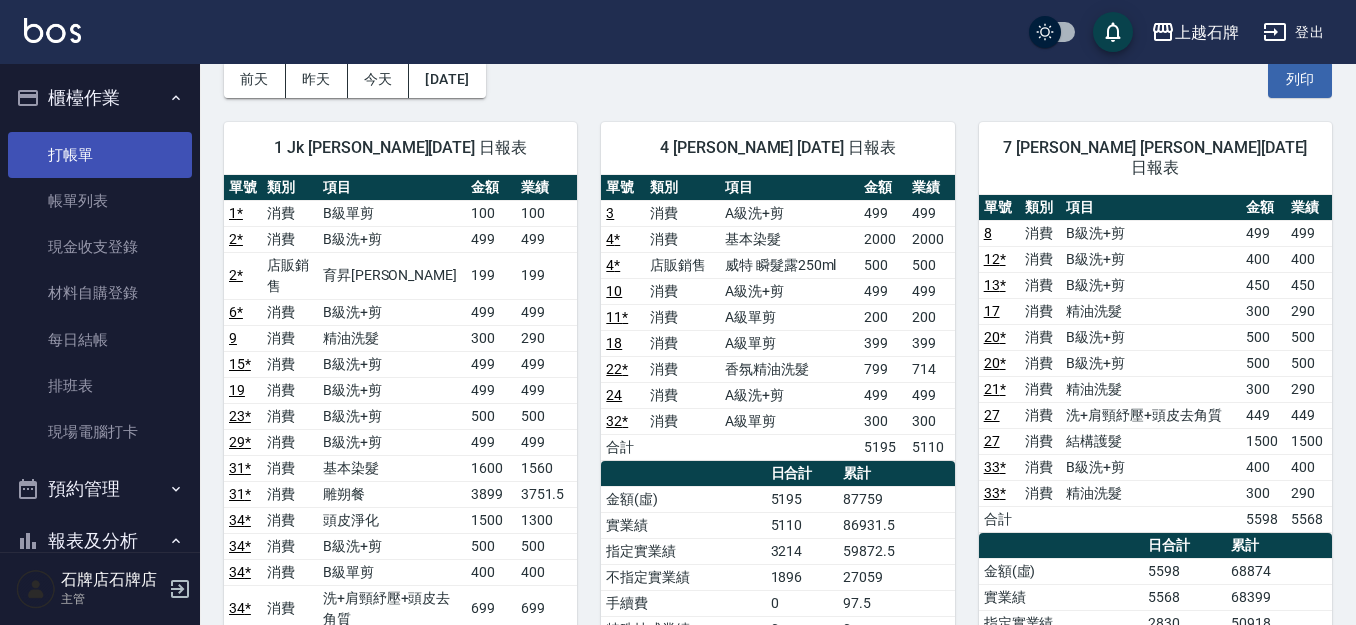 click on "打帳單" at bounding box center (100, 155) 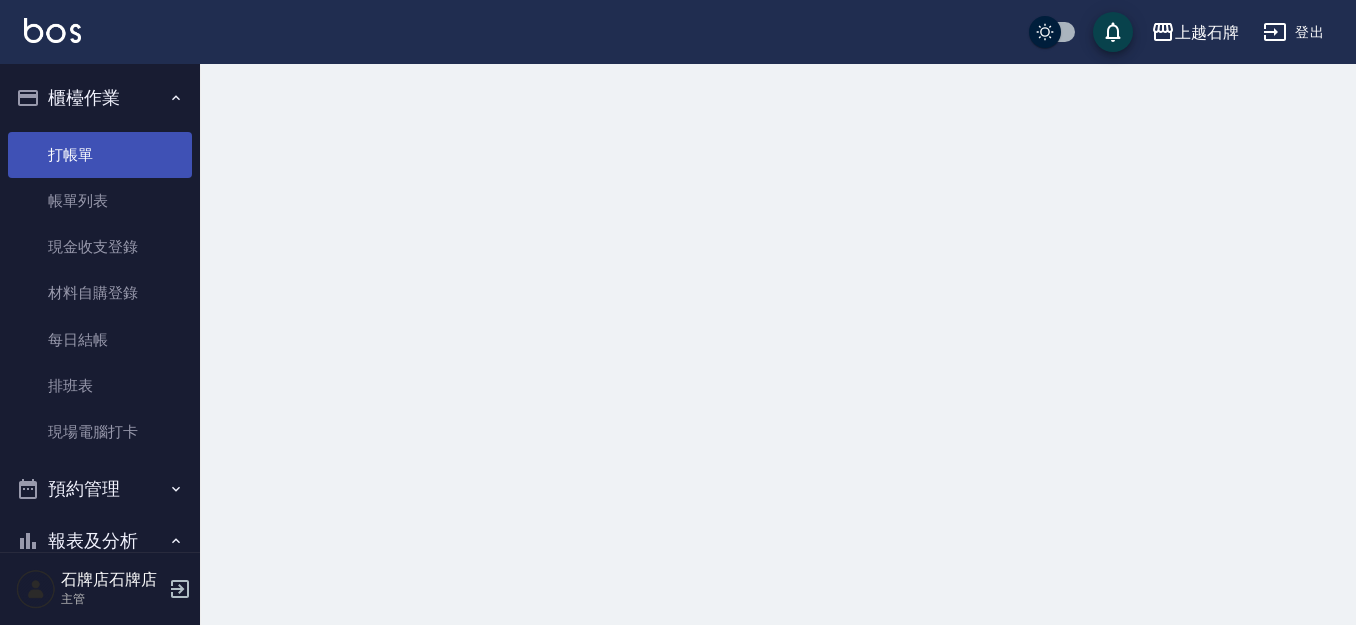 scroll, scrollTop: 0, scrollLeft: 0, axis: both 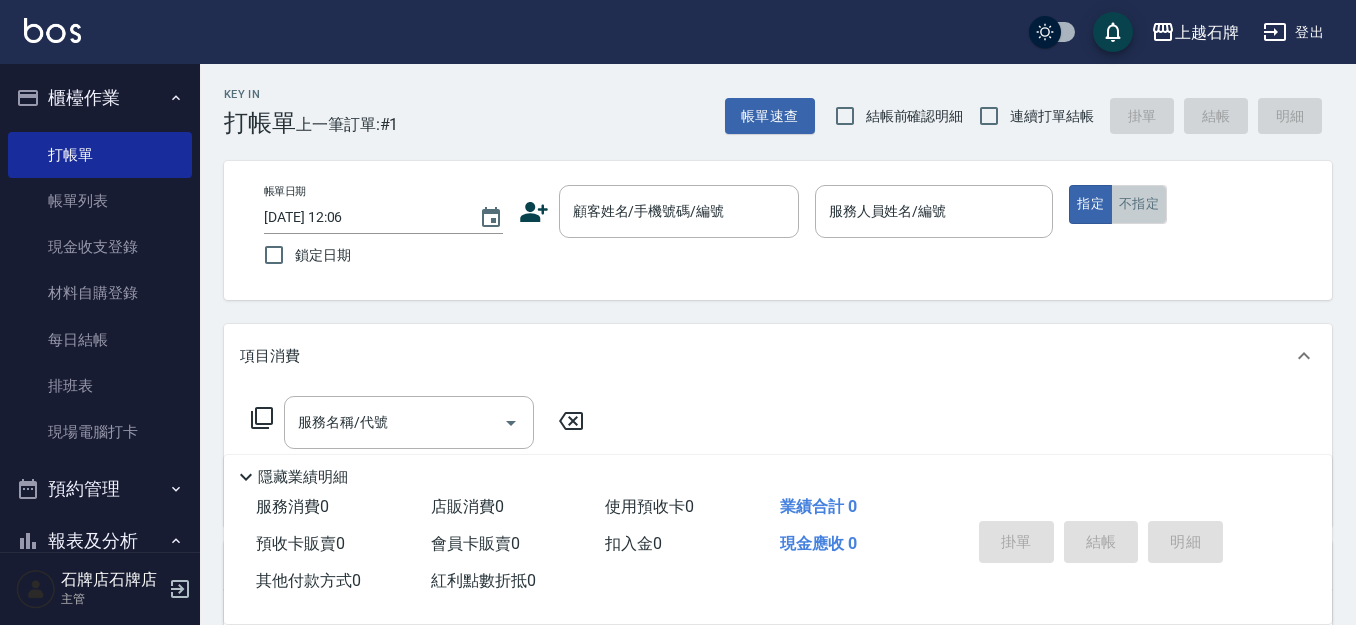 click on "不指定" at bounding box center [1139, 204] 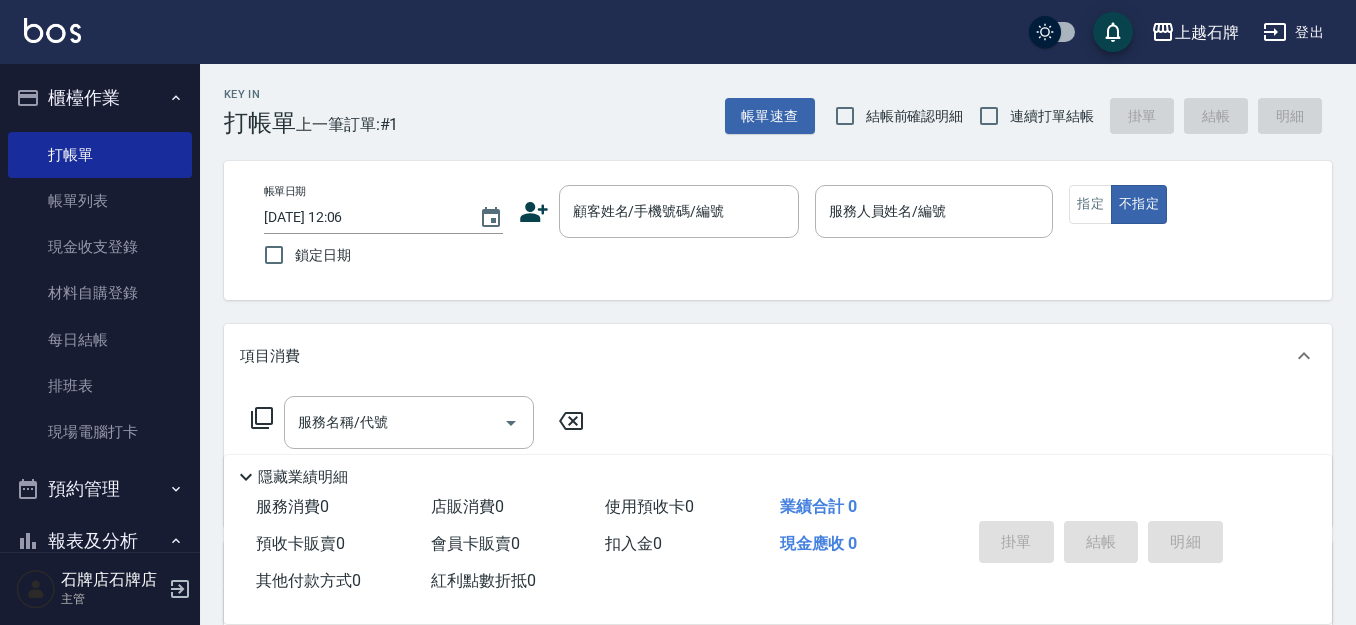 click on "Key In 打帳單 上一筆訂單:#1 帳單速查 結帳前確認明細 連續打單結帳 掛單 結帳 明細" at bounding box center (766, 100) 